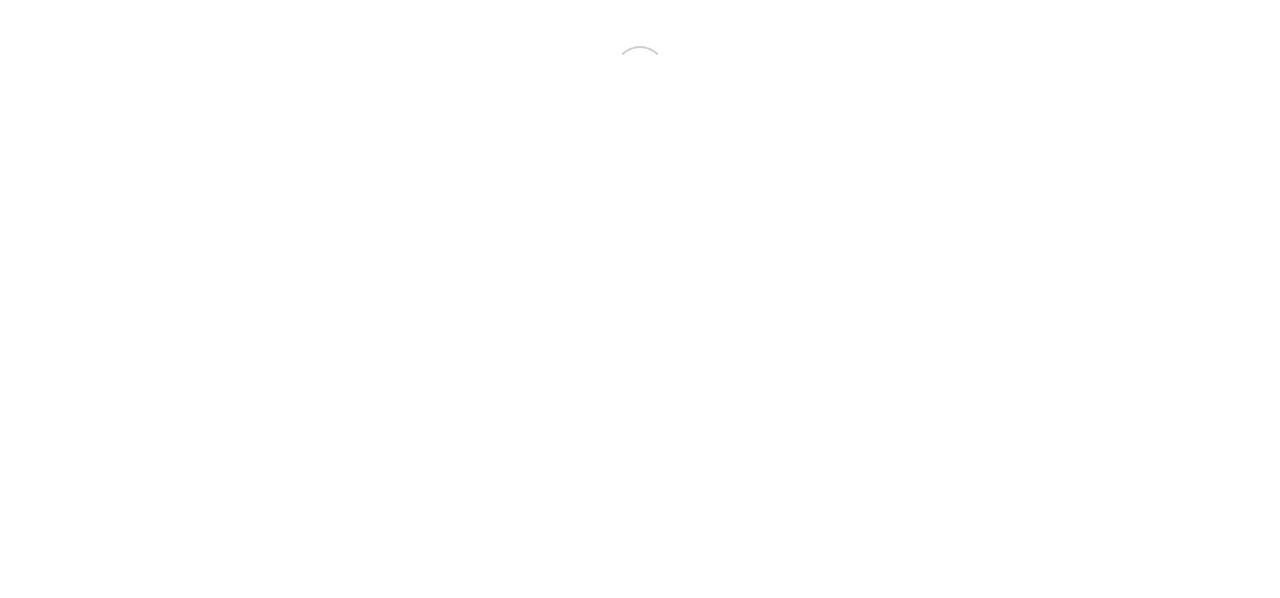 scroll, scrollTop: 0, scrollLeft: 0, axis: both 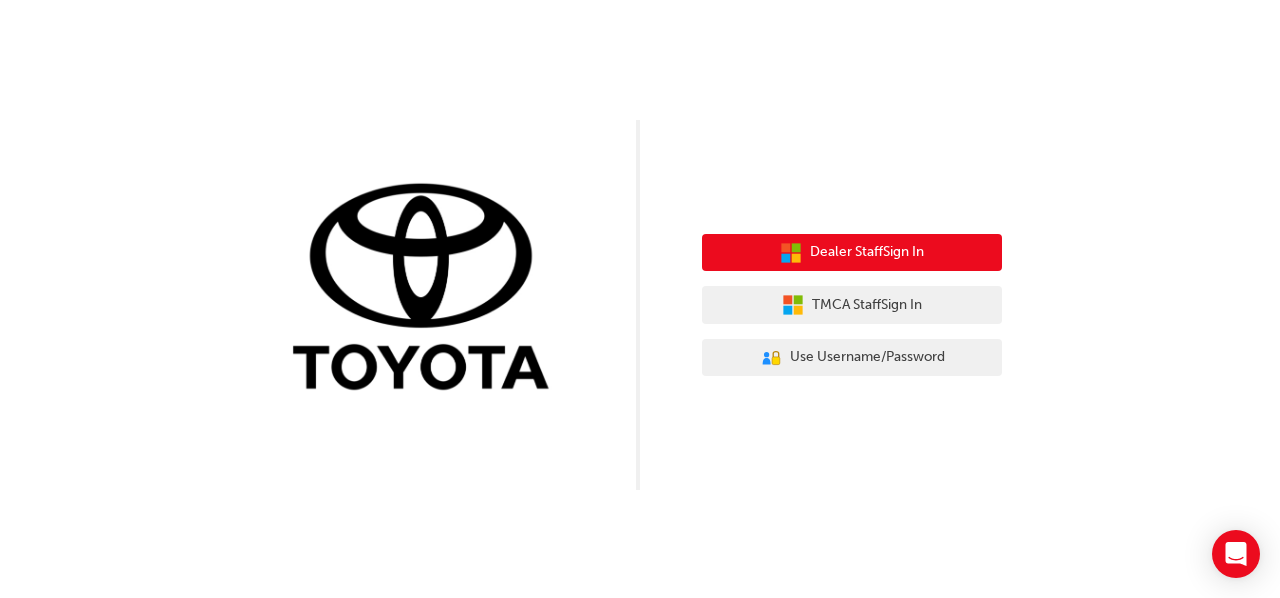 click on "Dealer Staff  Sign In" at bounding box center (867, 252) 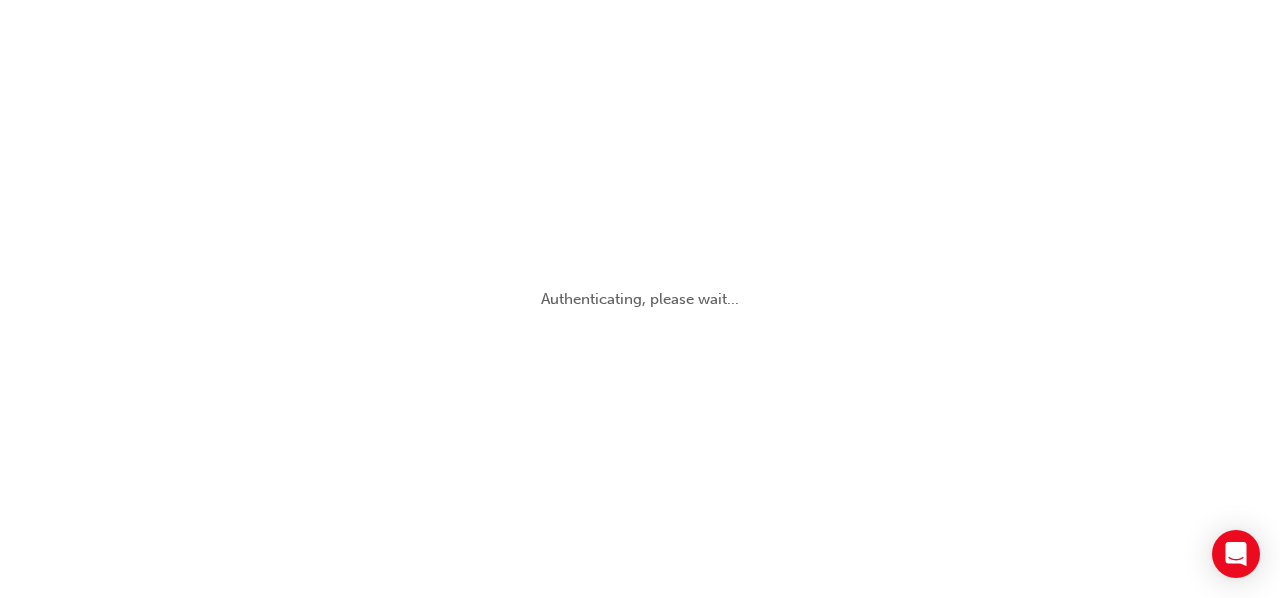 scroll, scrollTop: 0, scrollLeft: 0, axis: both 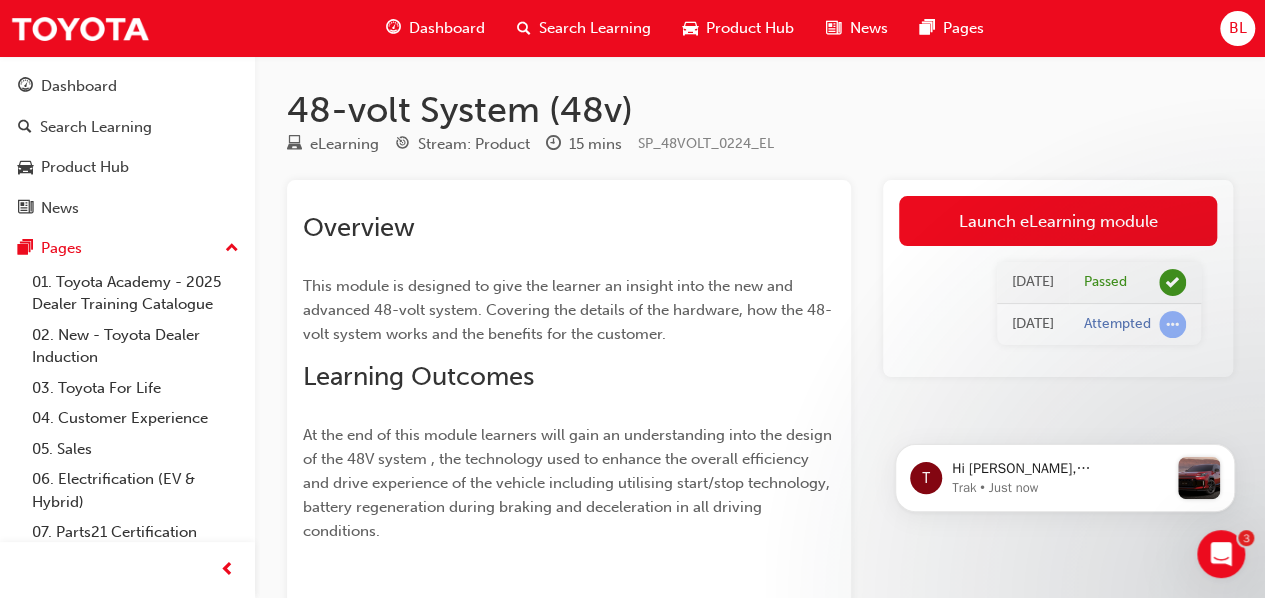 click on "Search Learning" at bounding box center (595, 28) 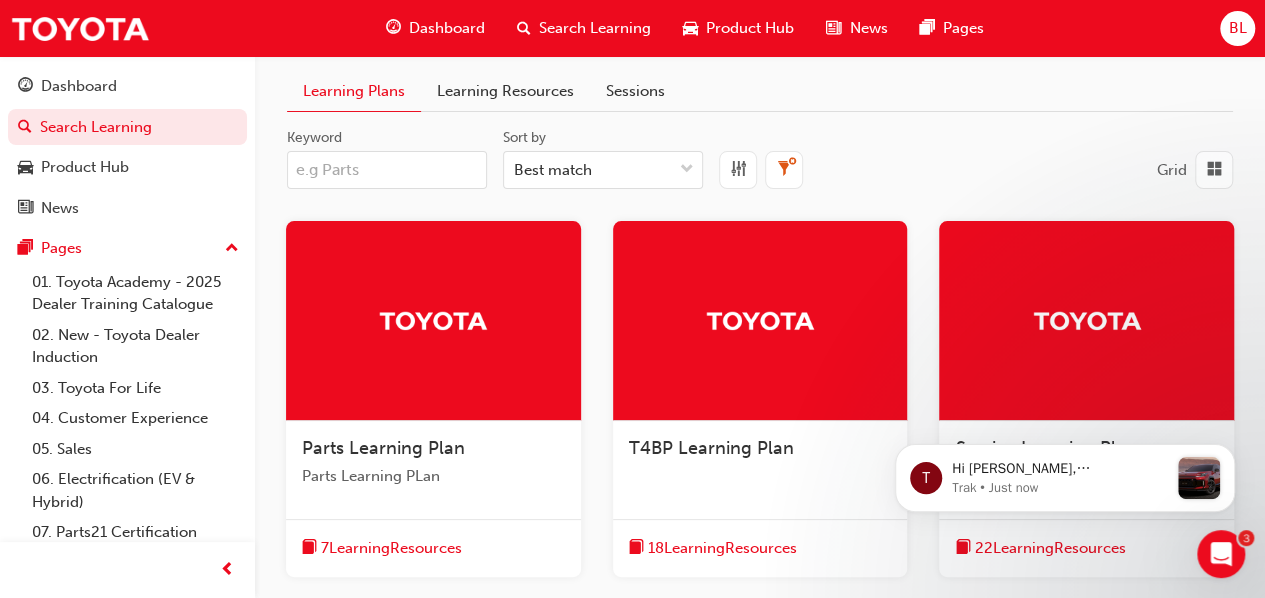click on "Keyword" at bounding box center (387, 170) 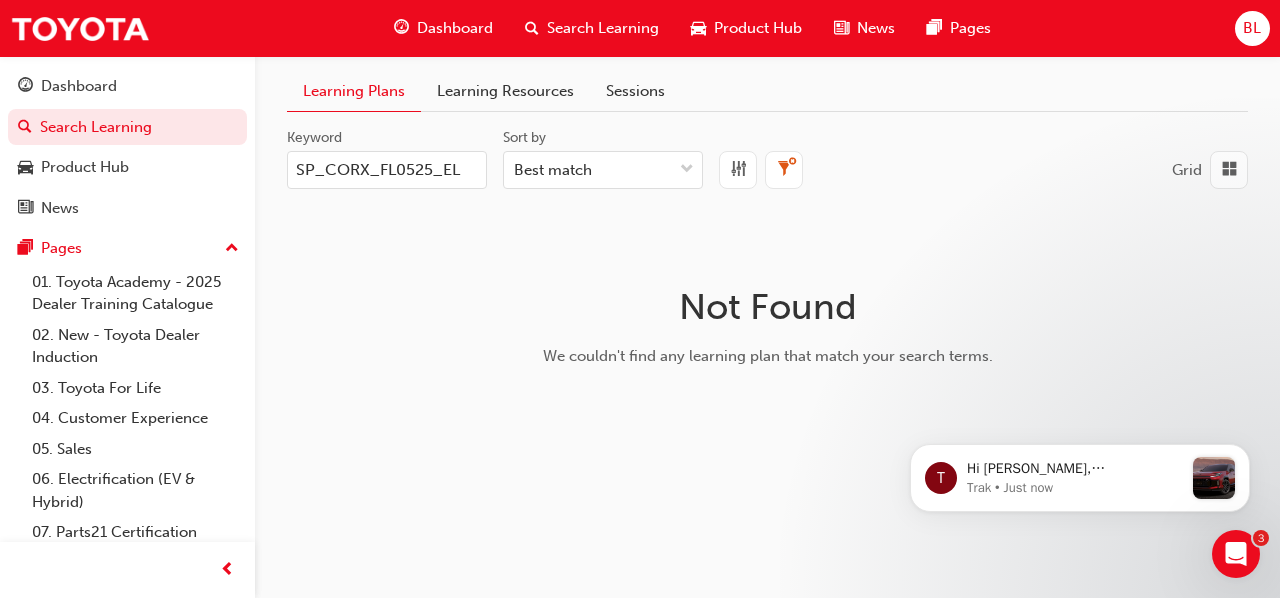 type on "SP_CORX_FL0525_EL" 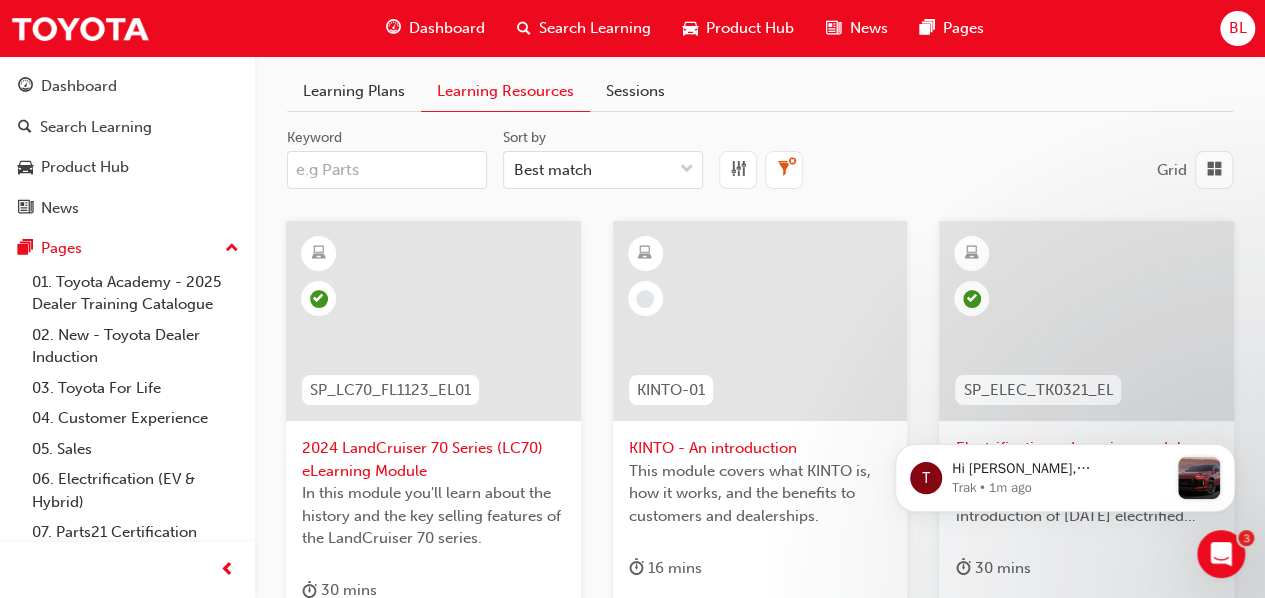 click on "Keyword" at bounding box center (387, 170) 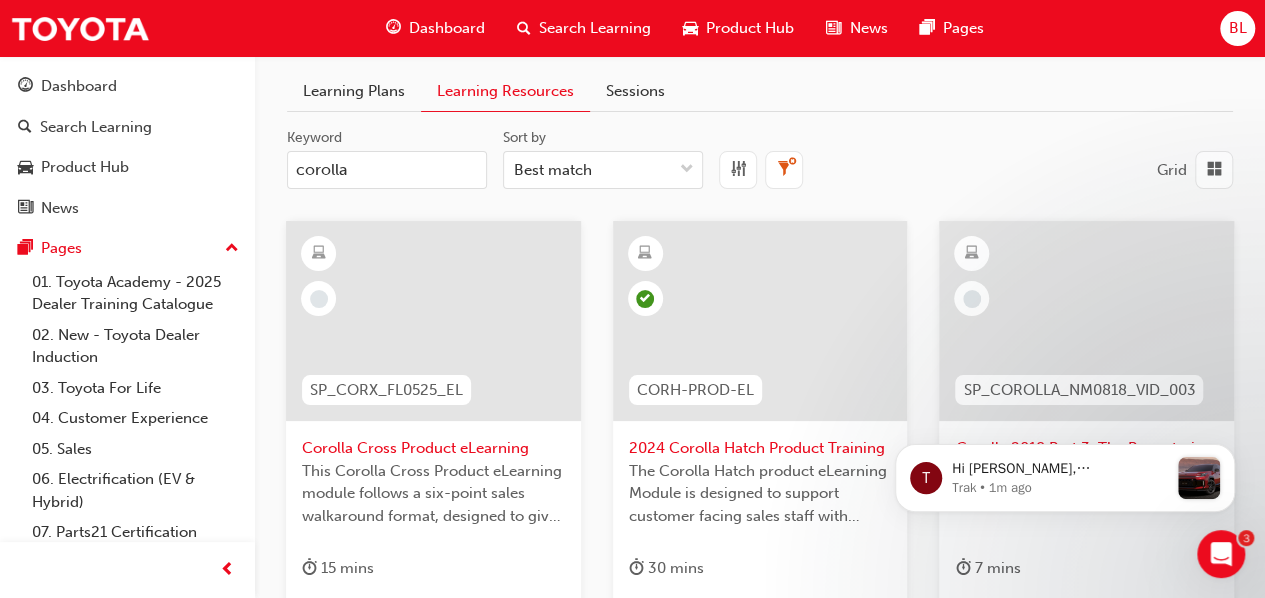 type on "corolla" 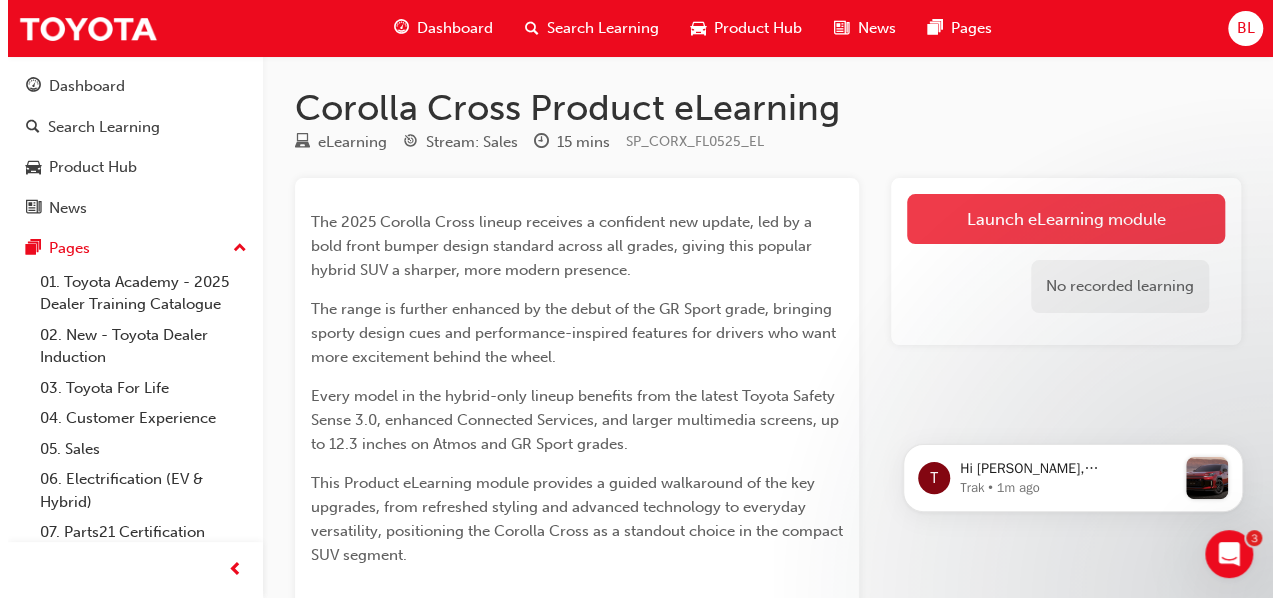 scroll, scrollTop: 0, scrollLeft: 0, axis: both 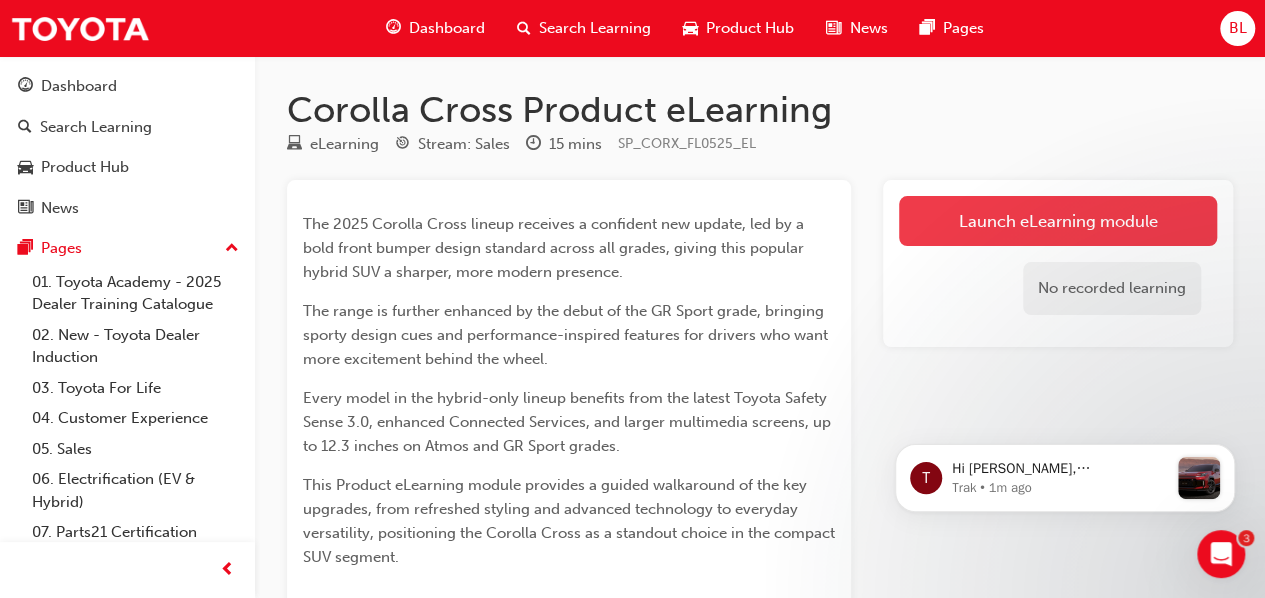 click on "Launch eLearning module" at bounding box center (1058, 221) 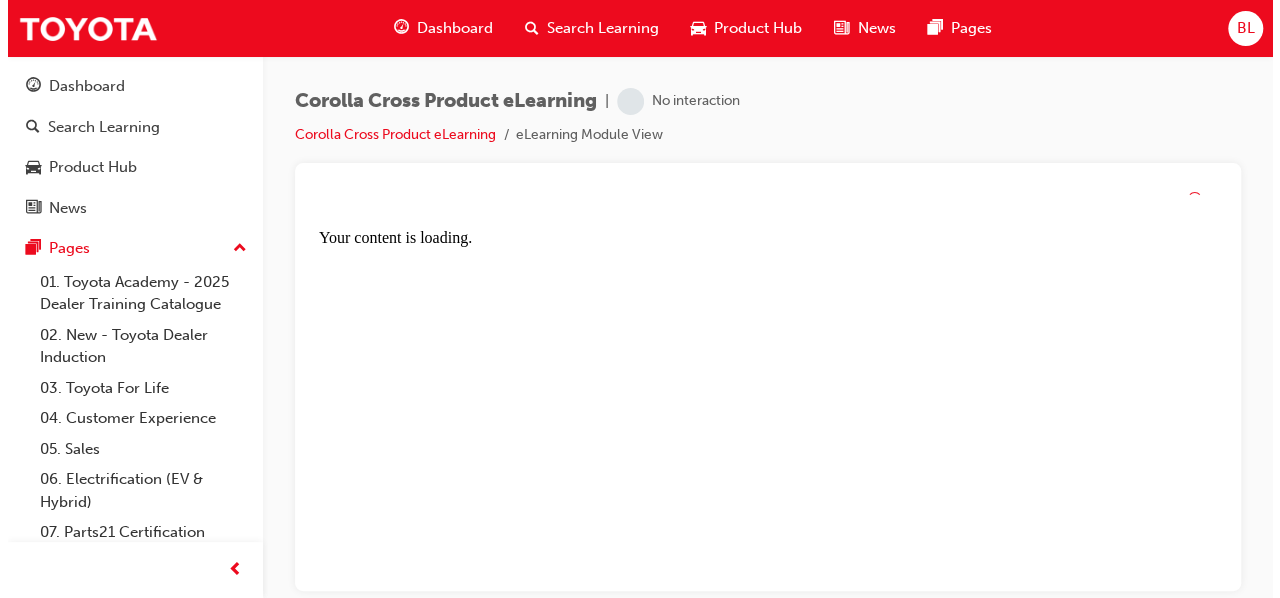 scroll, scrollTop: 0, scrollLeft: 0, axis: both 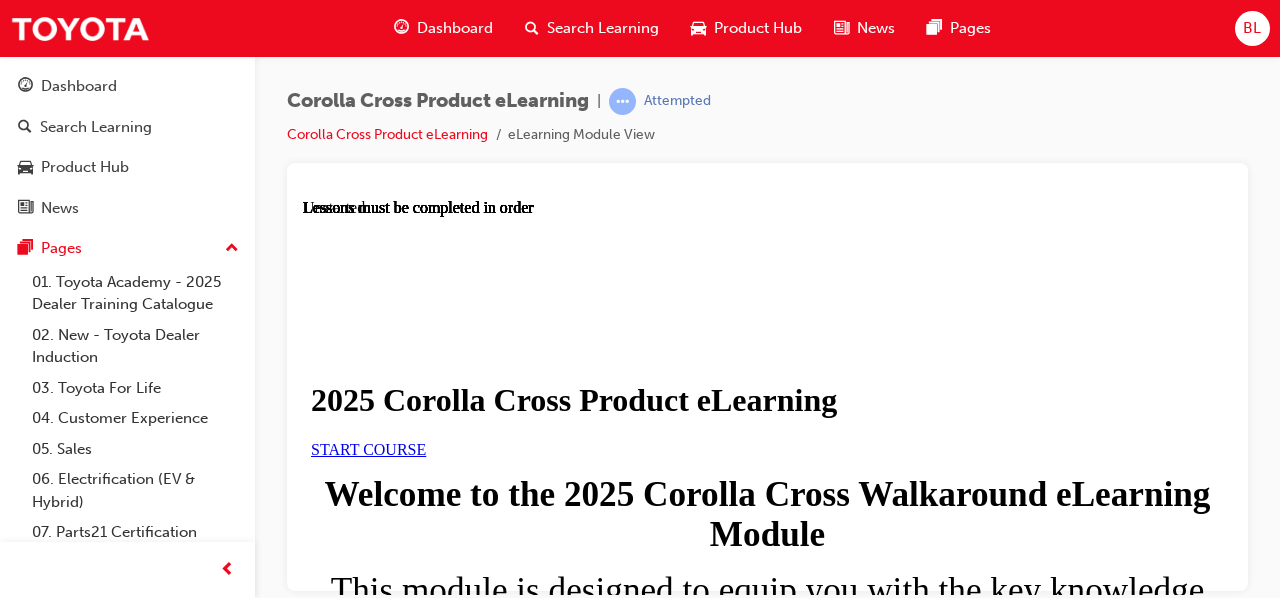 click on "START COURSE" at bounding box center [368, 448] 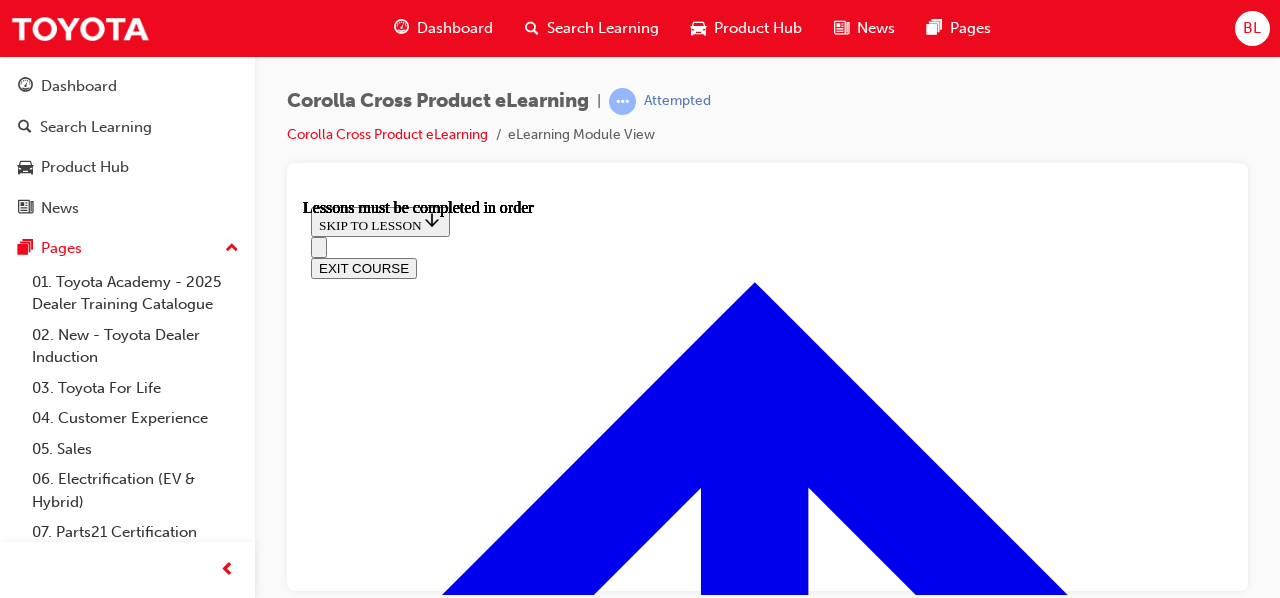scroll, scrollTop: 1381, scrollLeft: 0, axis: vertical 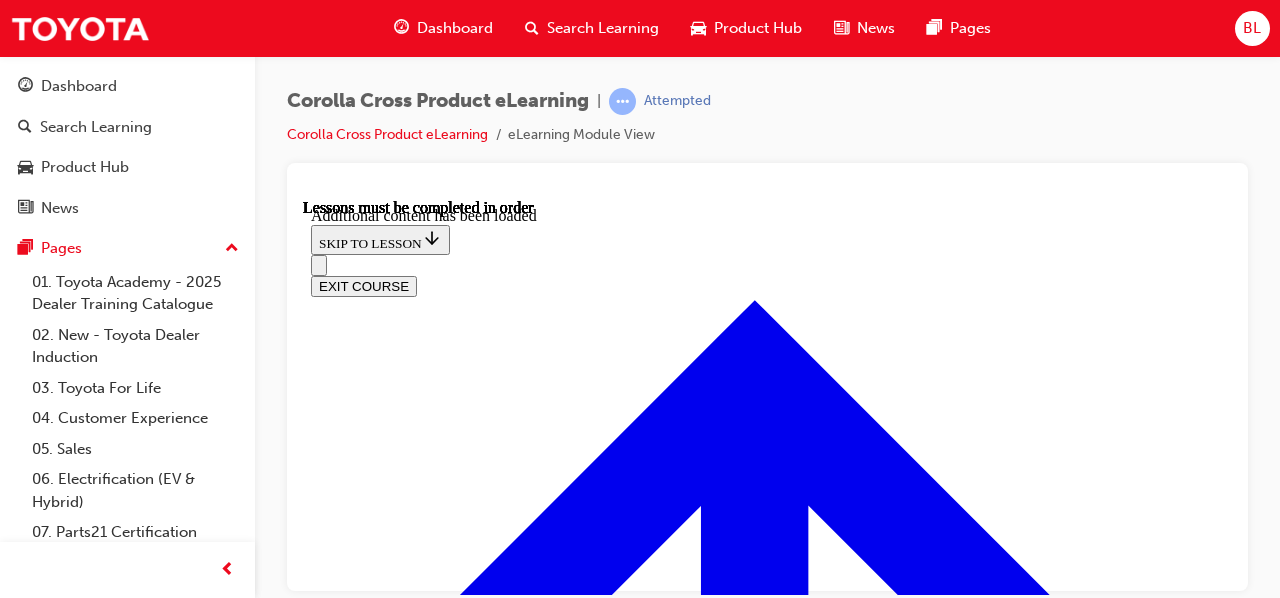 click on "KNOWLEDGE CHECK" at bounding box center [386, 8504] 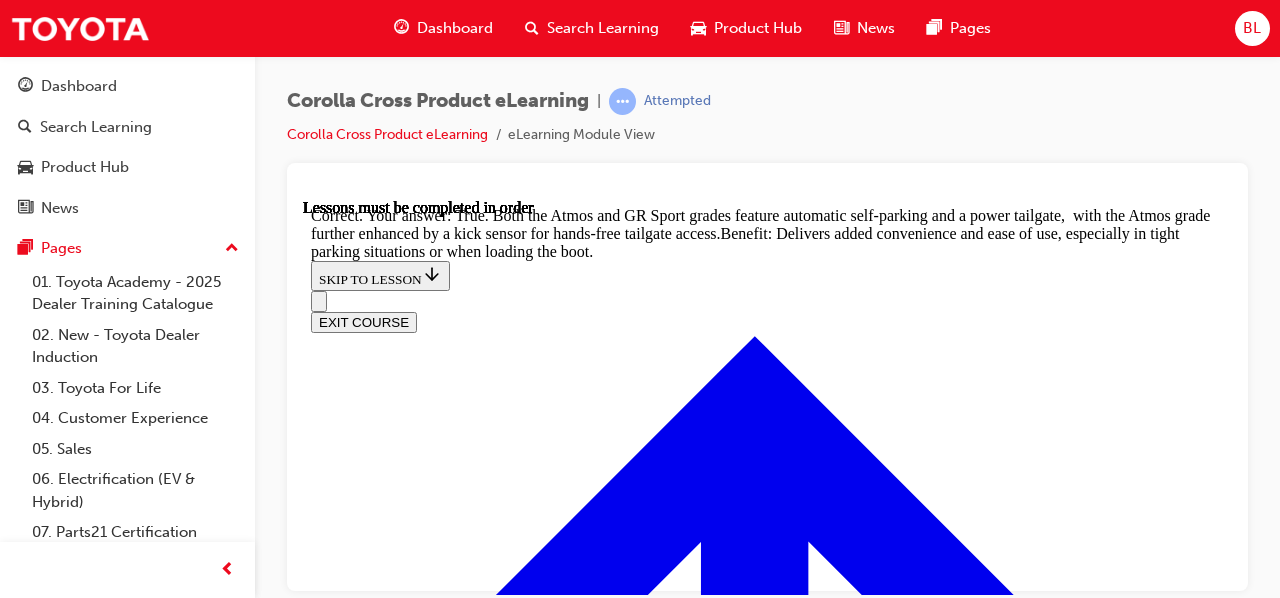scroll, scrollTop: 4729, scrollLeft: 0, axis: vertical 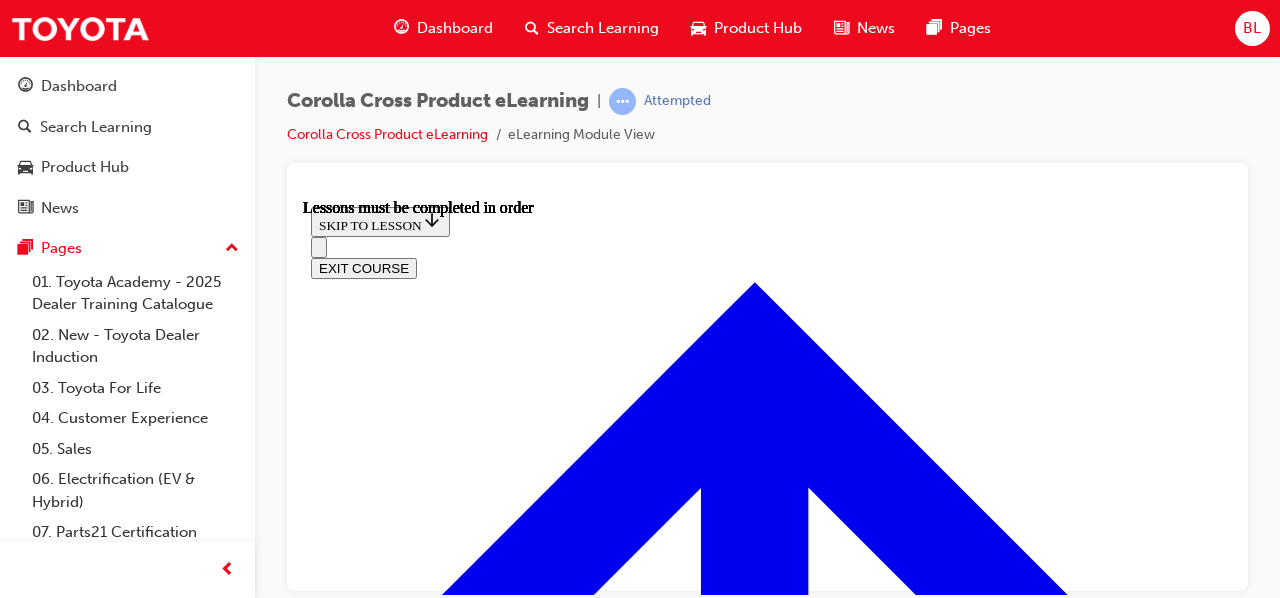 click at bounding box center [399, 4058] 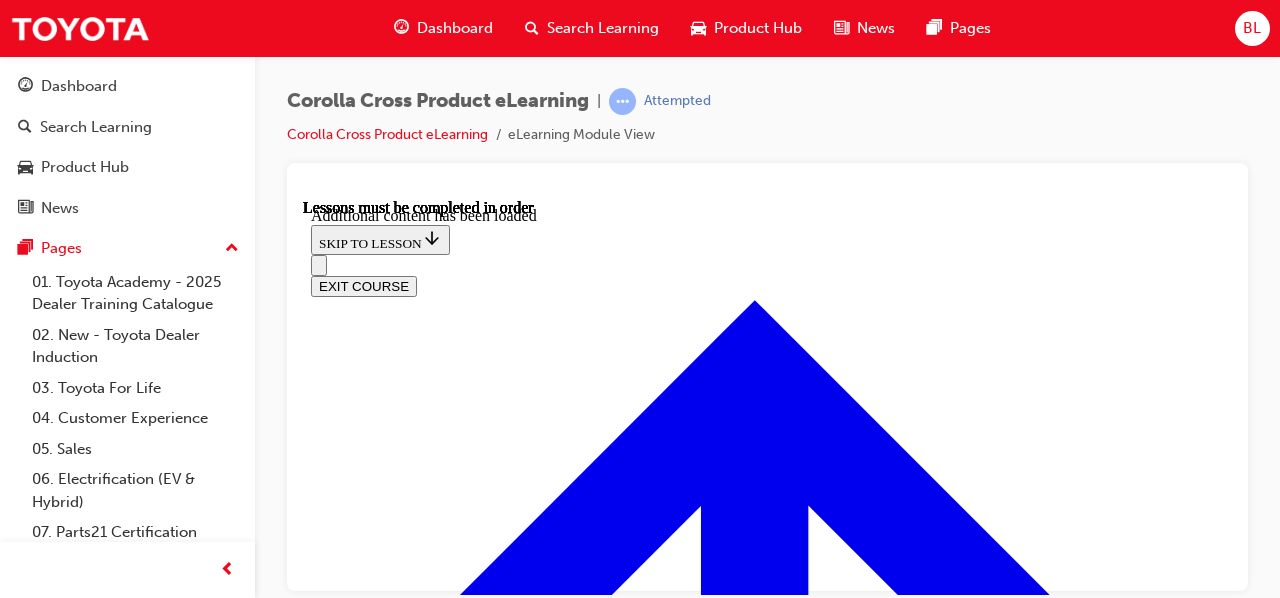 scroll, scrollTop: 2492, scrollLeft: 0, axis: vertical 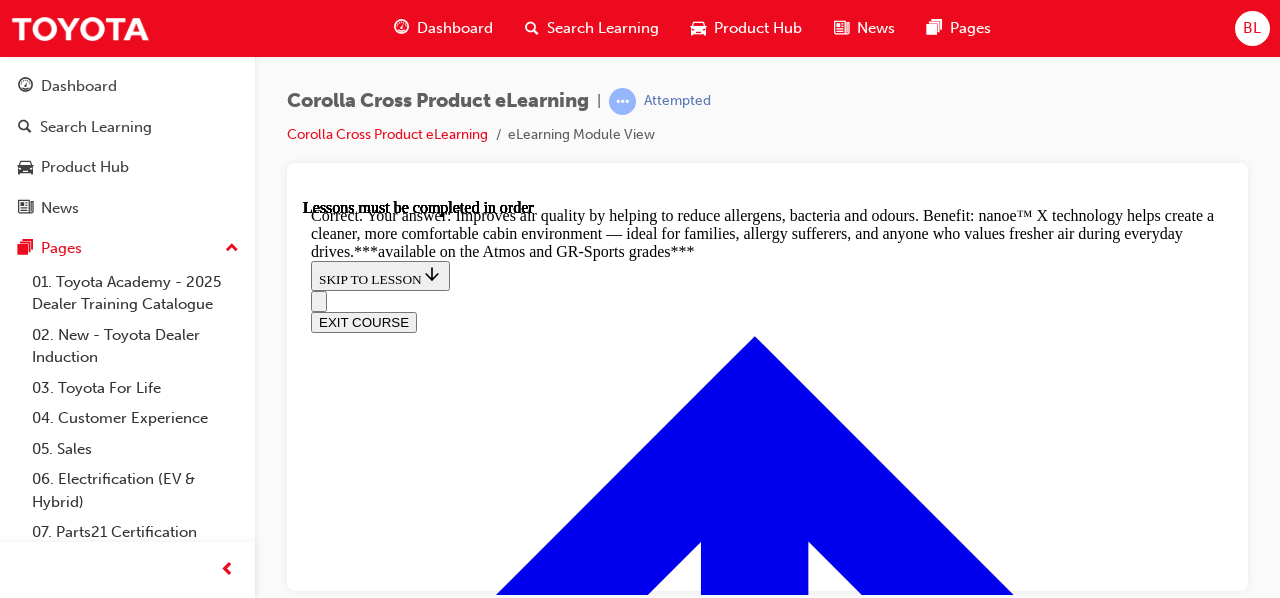click at bounding box center [767, 14313] 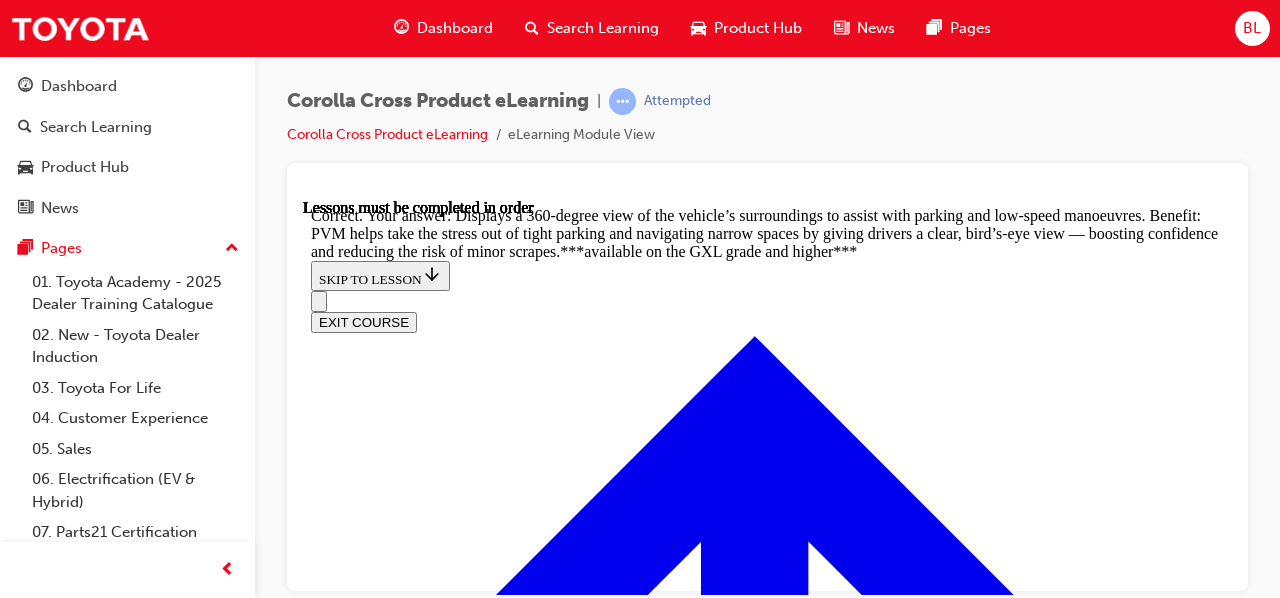 scroll, scrollTop: 4292, scrollLeft: 0, axis: vertical 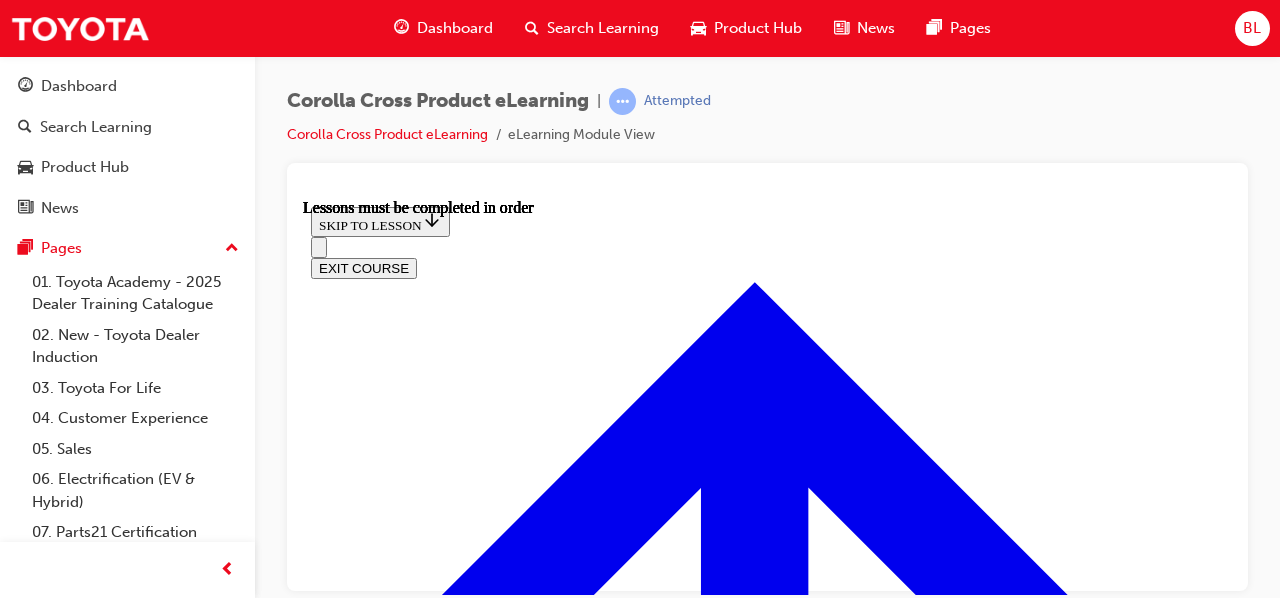 click at bounding box center (399, 4445) 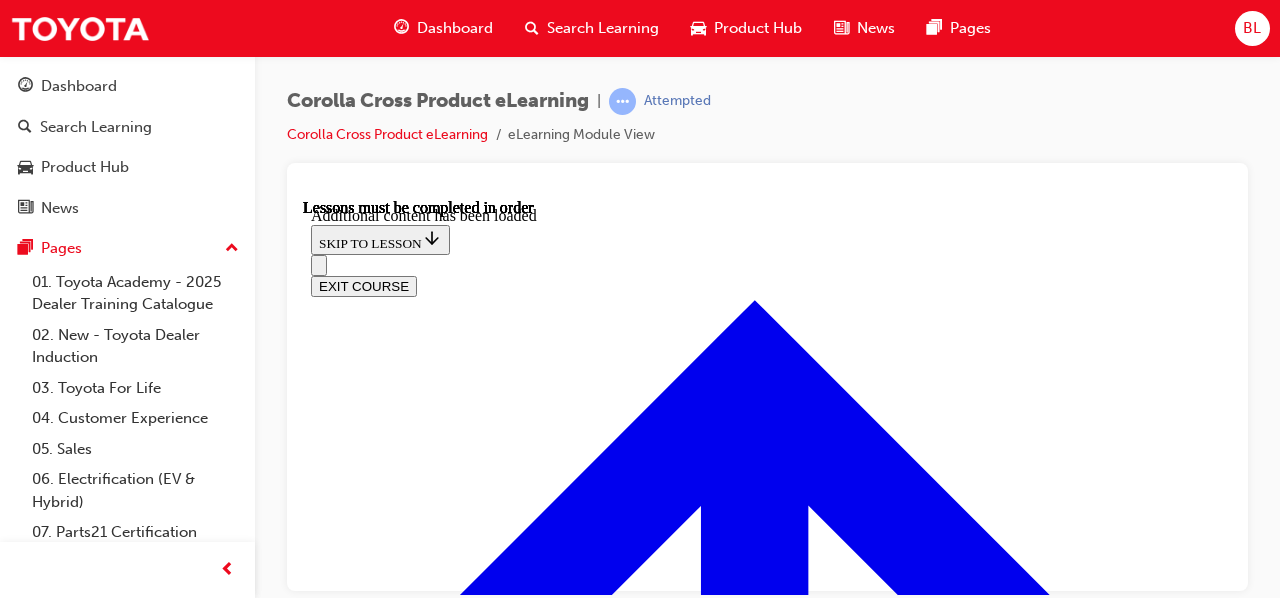 scroll, scrollTop: 2846, scrollLeft: 0, axis: vertical 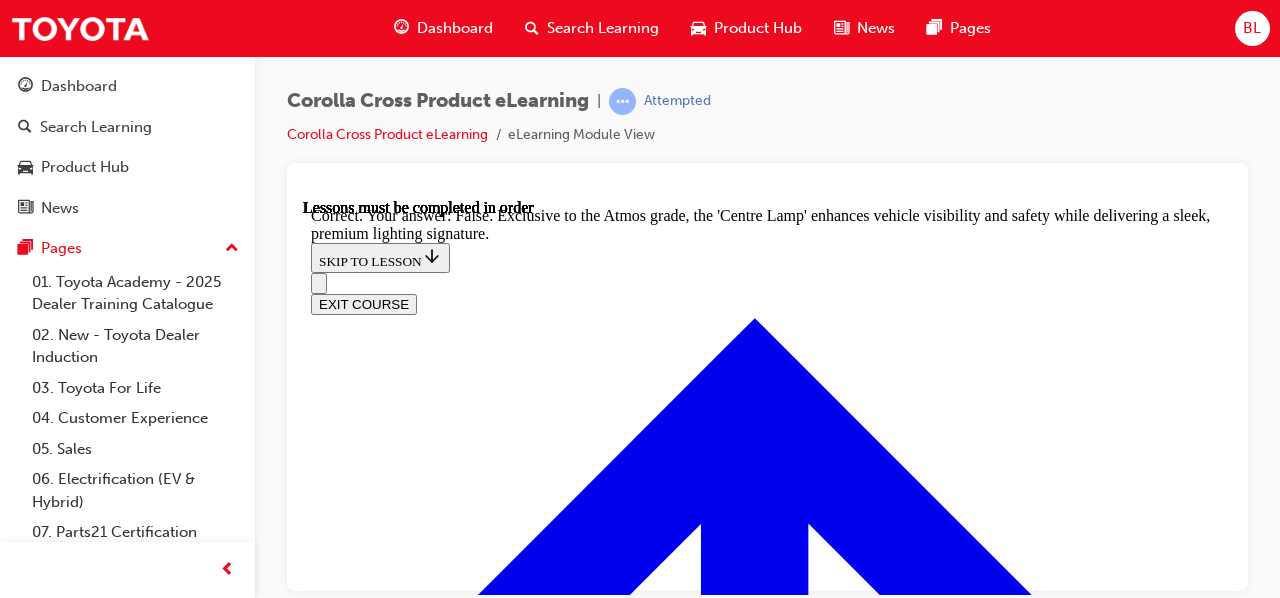 click on "NEXT LESSON" at bounding box center (363, 9286) 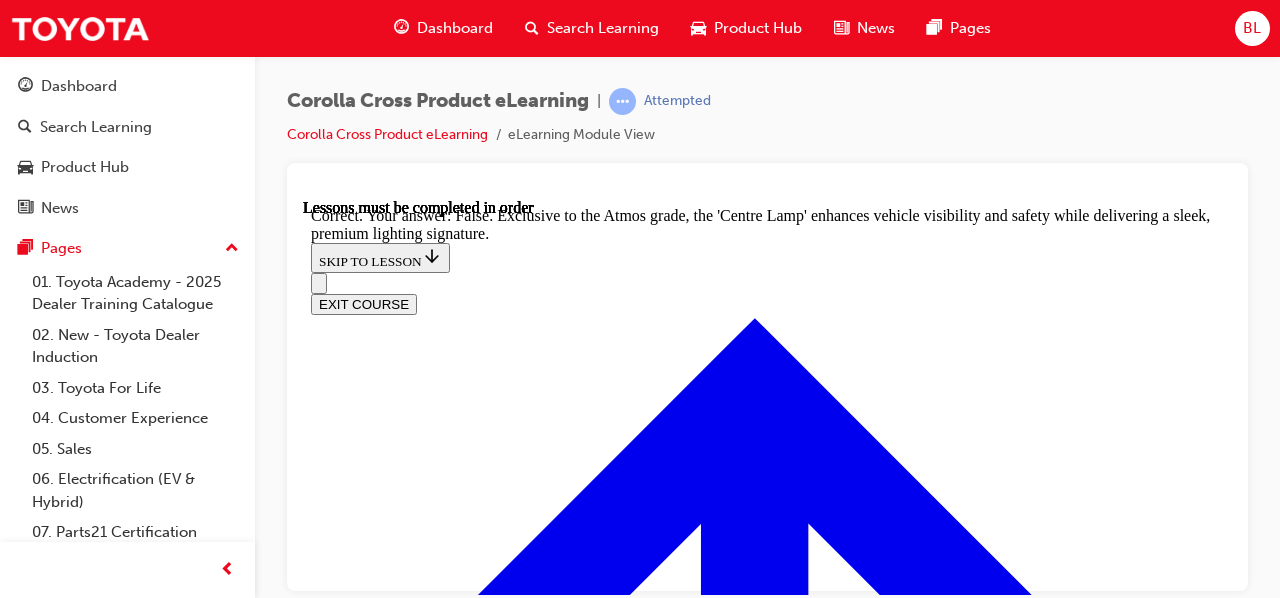 scroll, scrollTop: 0, scrollLeft: 0, axis: both 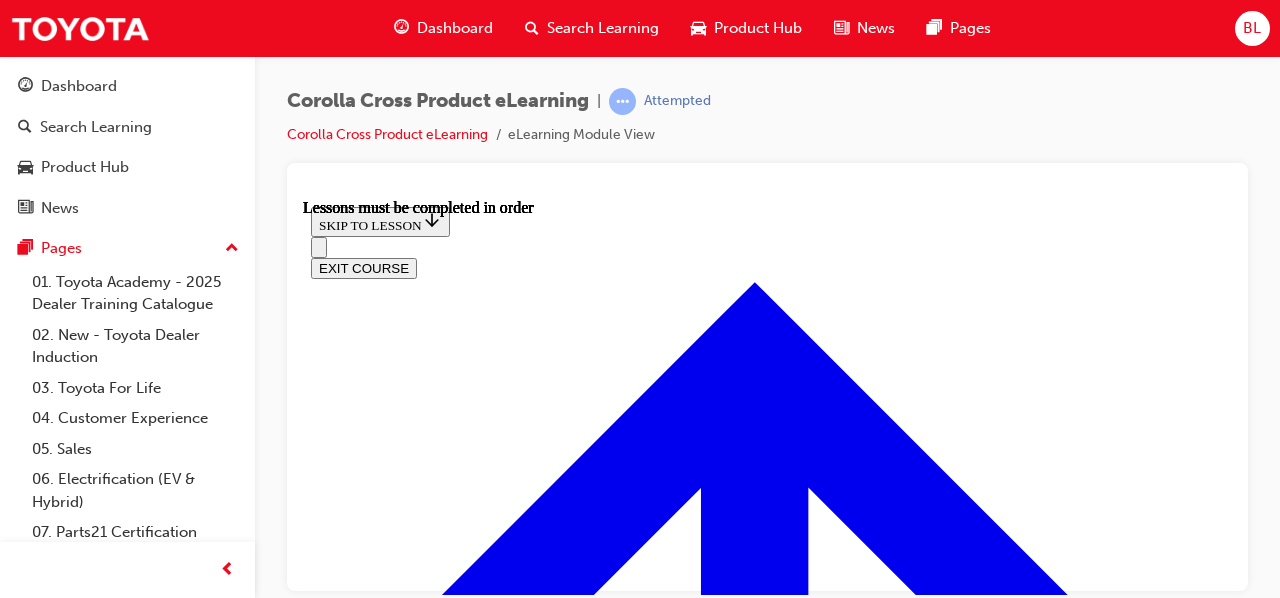 click at bounding box center (399, 3876) 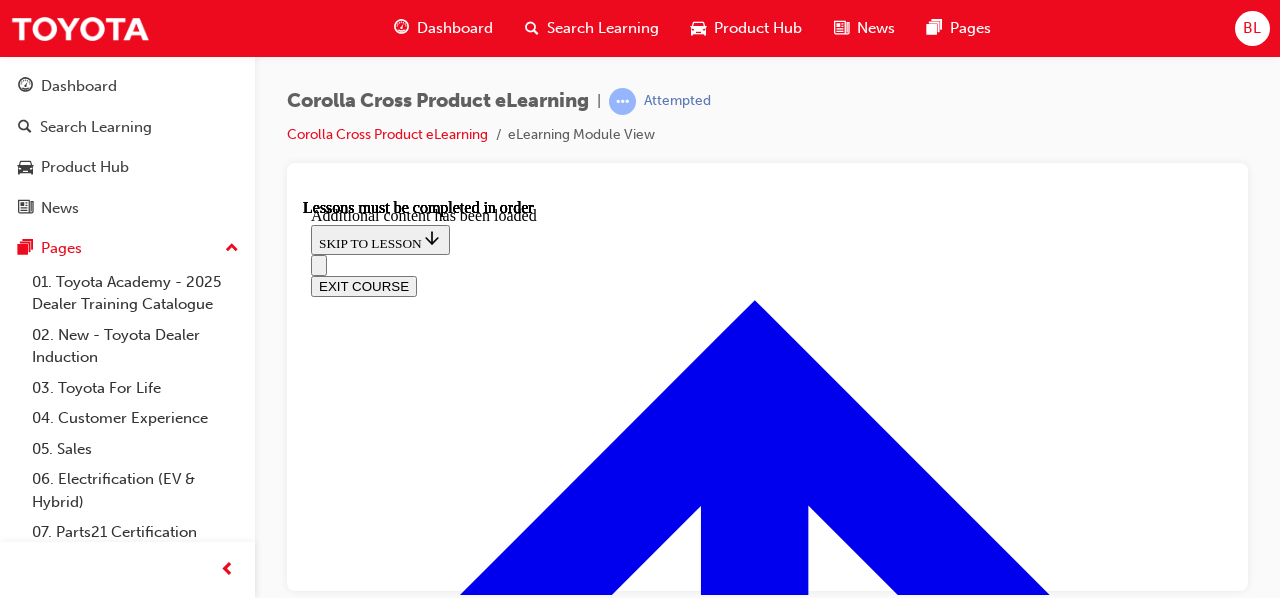 scroll, scrollTop: 2372, scrollLeft: 0, axis: vertical 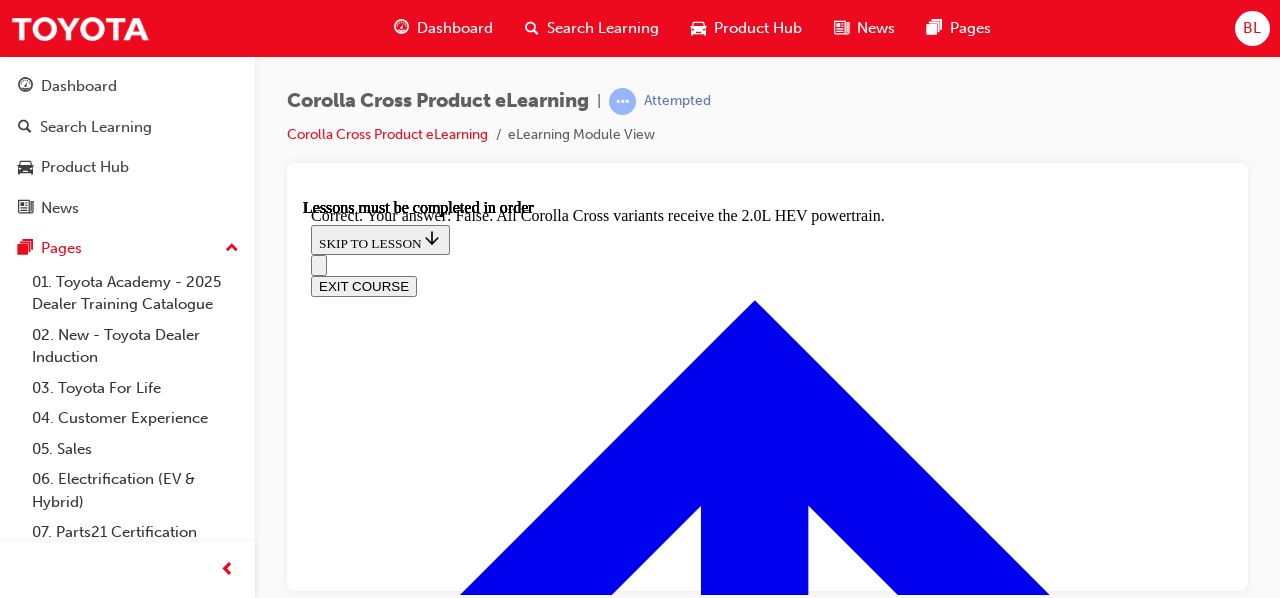 click on "NEXT LESSON" at bounding box center [363, 7964] 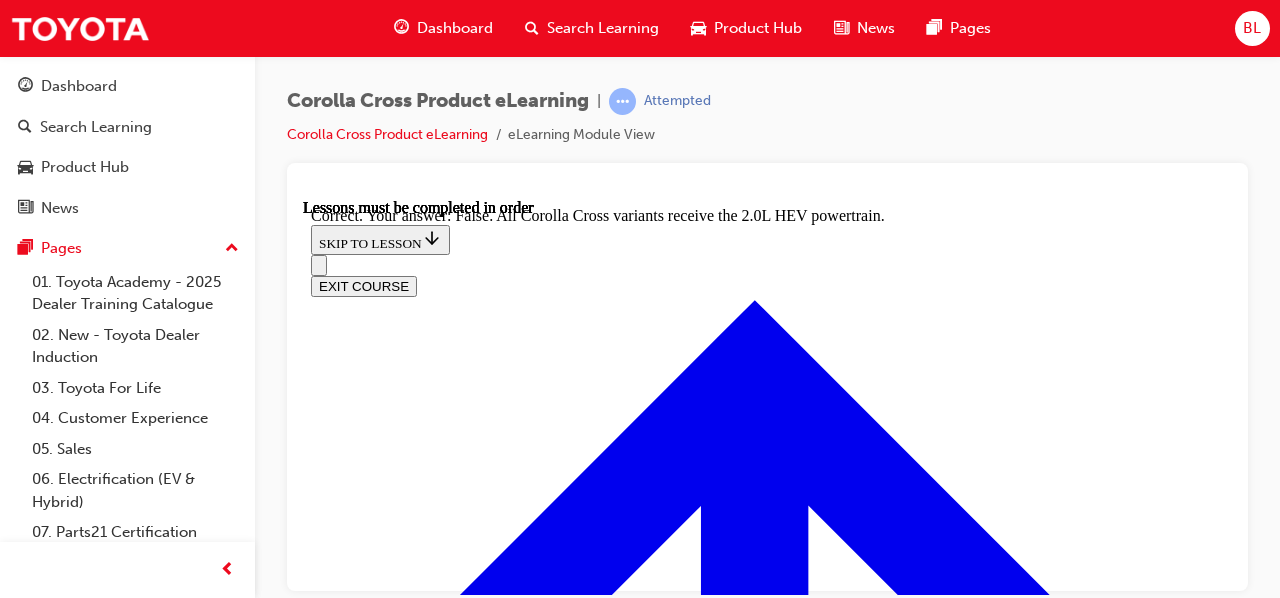 scroll, scrollTop: 0, scrollLeft: 0, axis: both 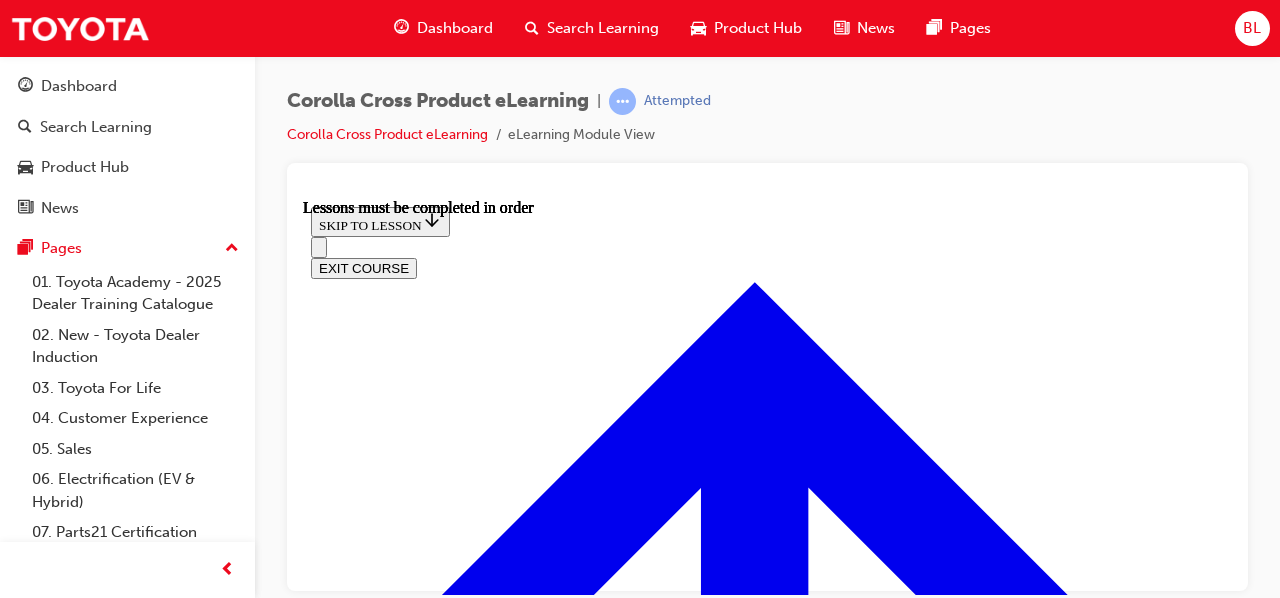 click at bounding box center [399, 4388] 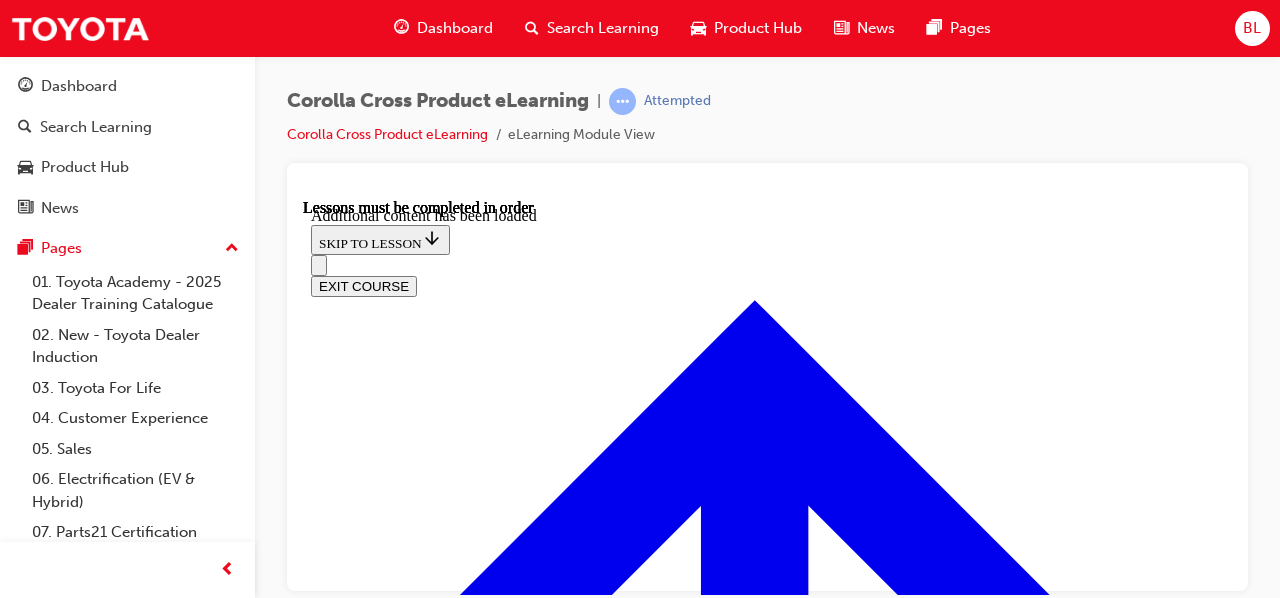 scroll, scrollTop: 2207, scrollLeft: 0, axis: vertical 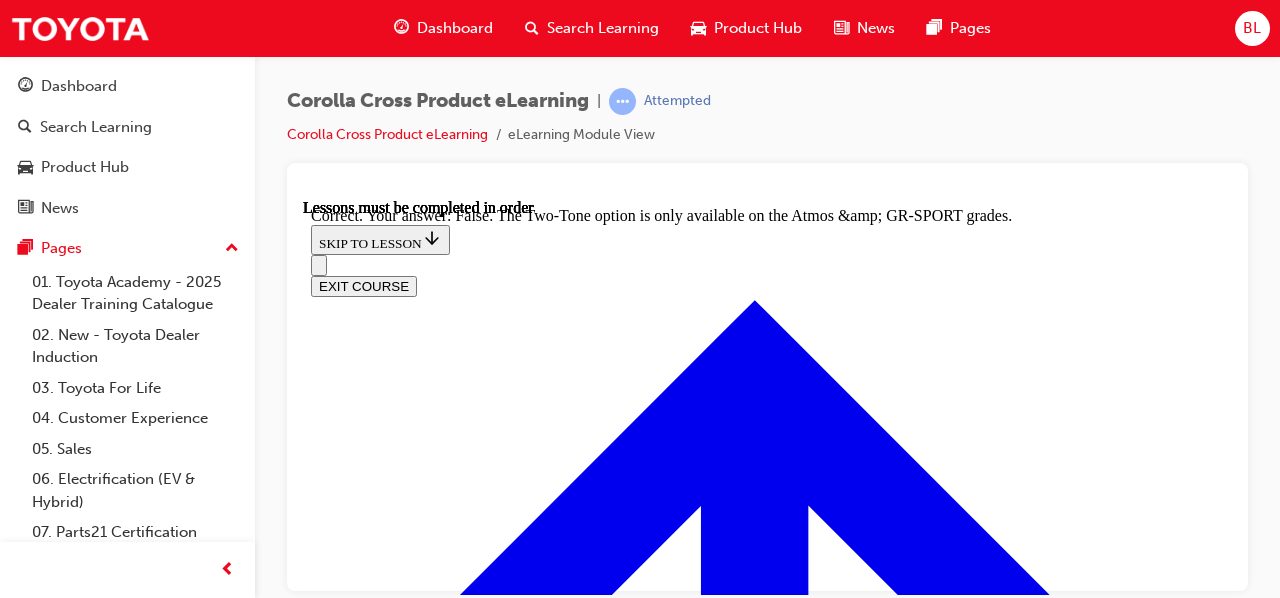 click on "NEXT LESSON" at bounding box center [363, 8610] 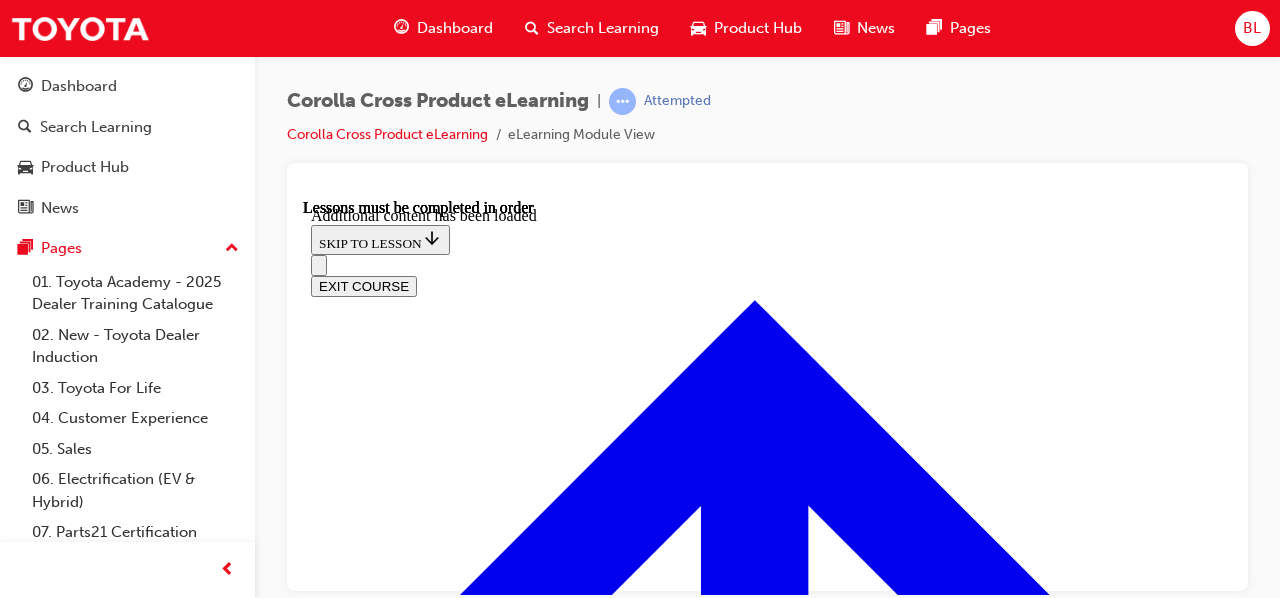 scroll, scrollTop: 2790, scrollLeft: 0, axis: vertical 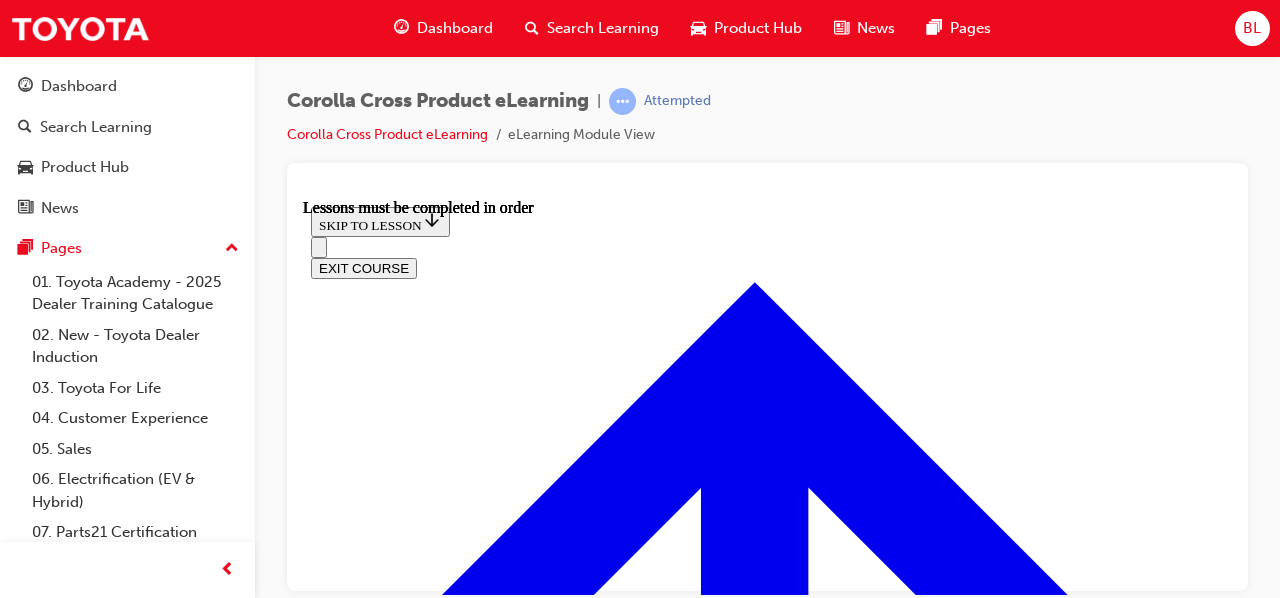 click at bounding box center [399, 4364] 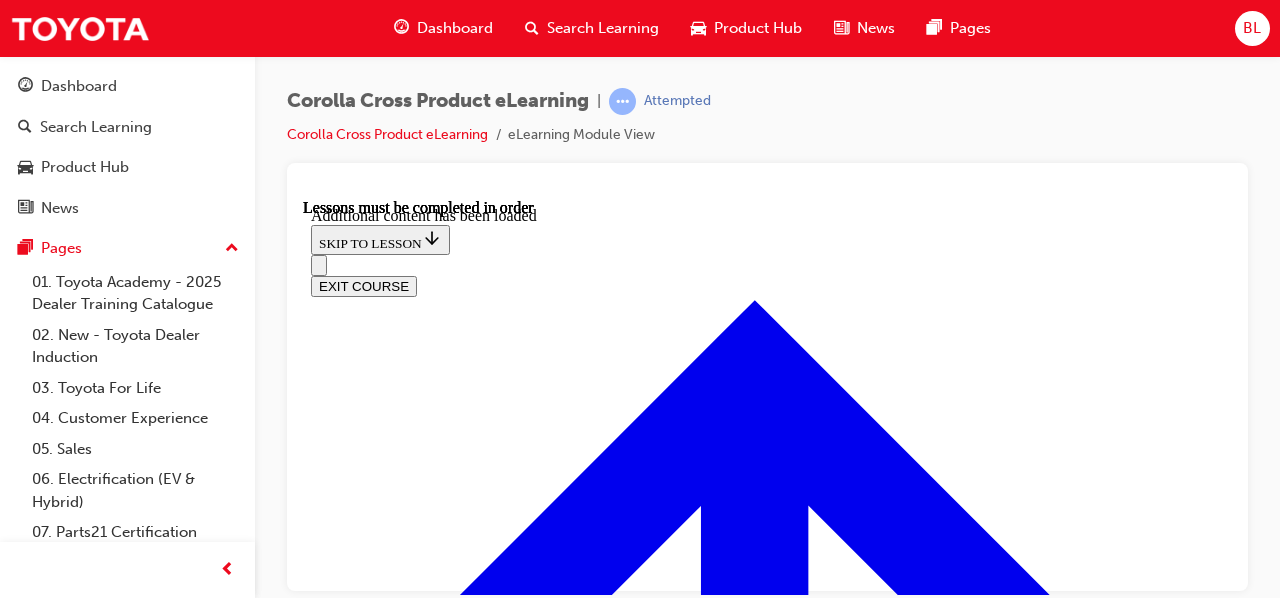 scroll, scrollTop: 2834, scrollLeft: 0, axis: vertical 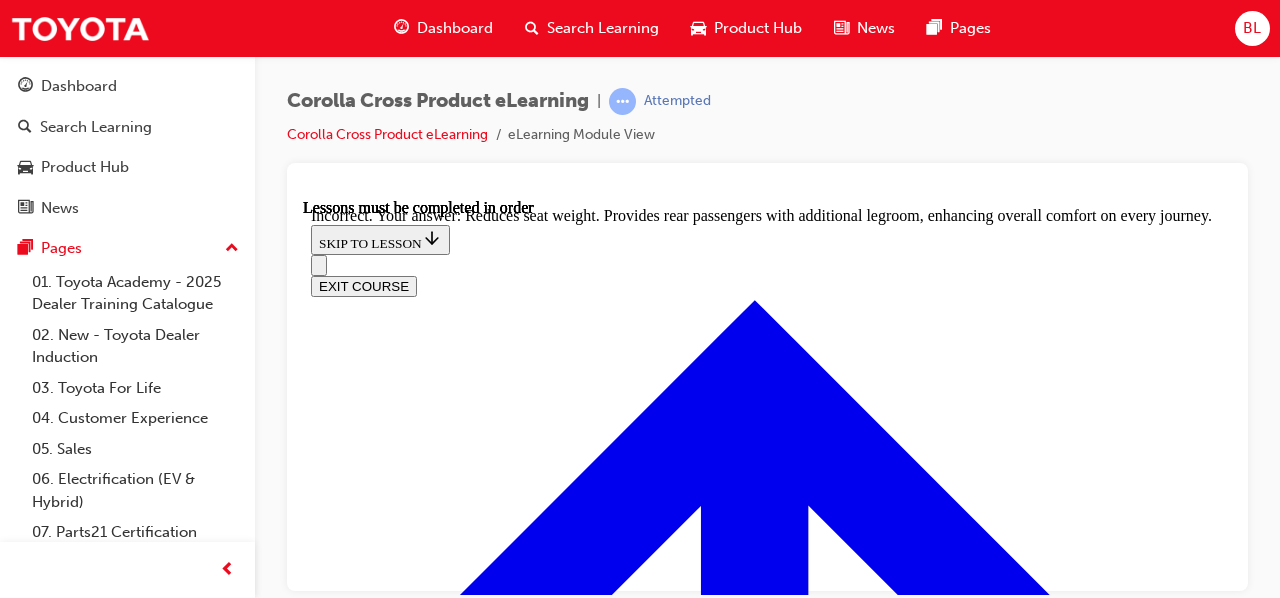 click at bounding box center [359, 11726] 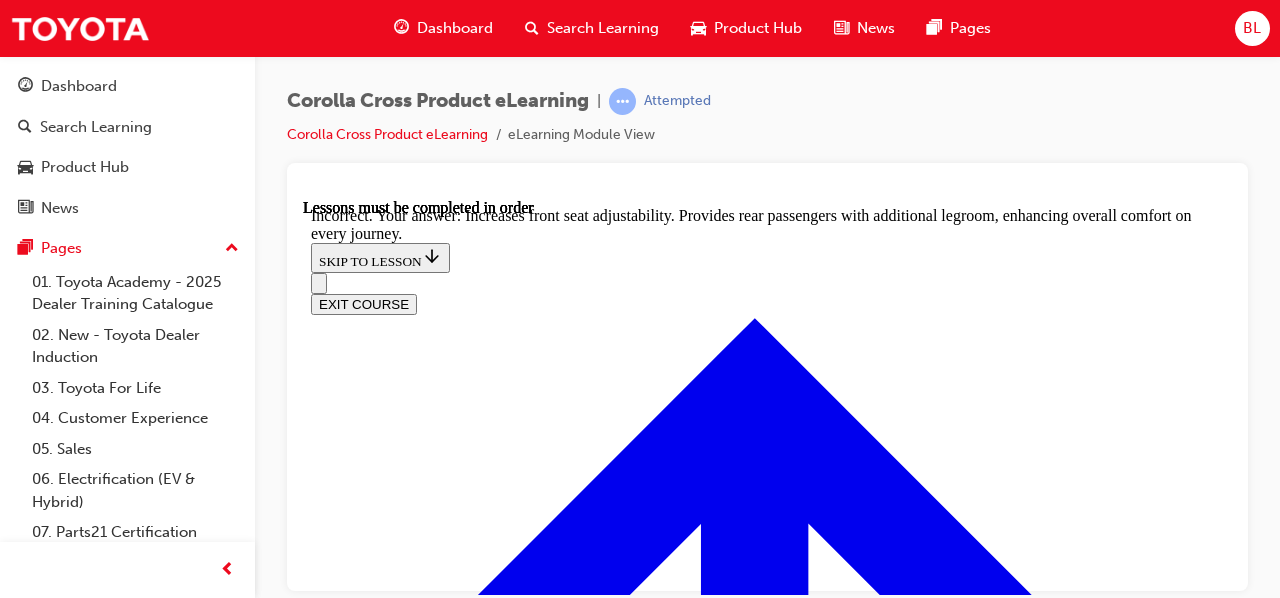 scroll, scrollTop: 3205, scrollLeft: 0, axis: vertical 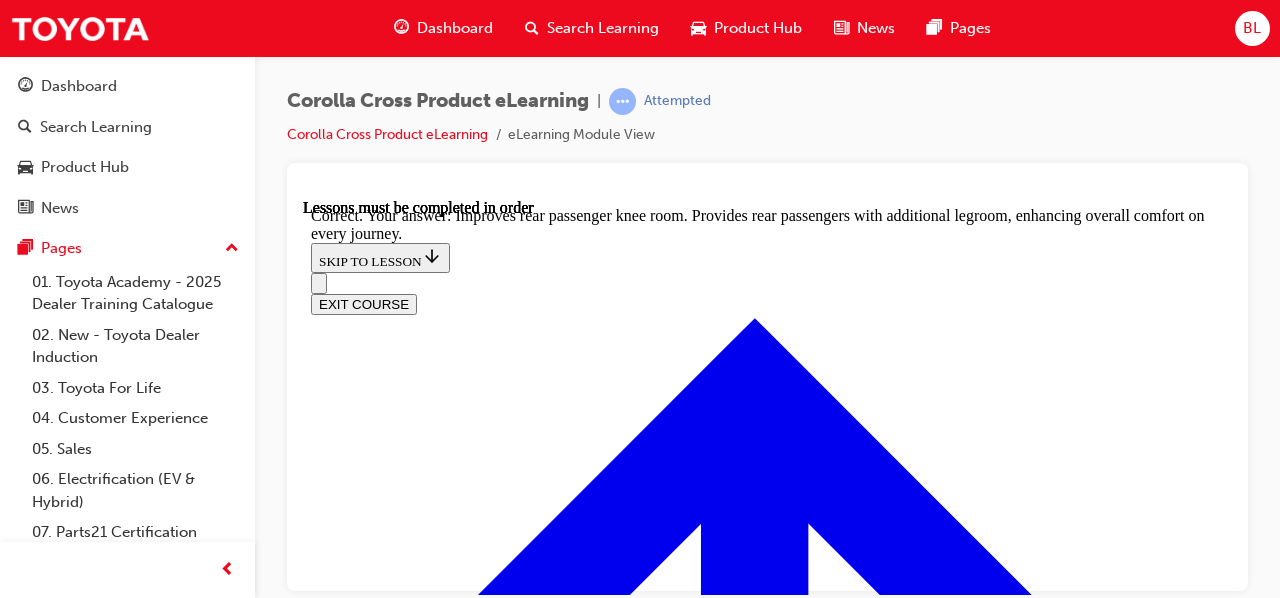 click on "NEXT LESSON" at bounding box center [363, 11964] 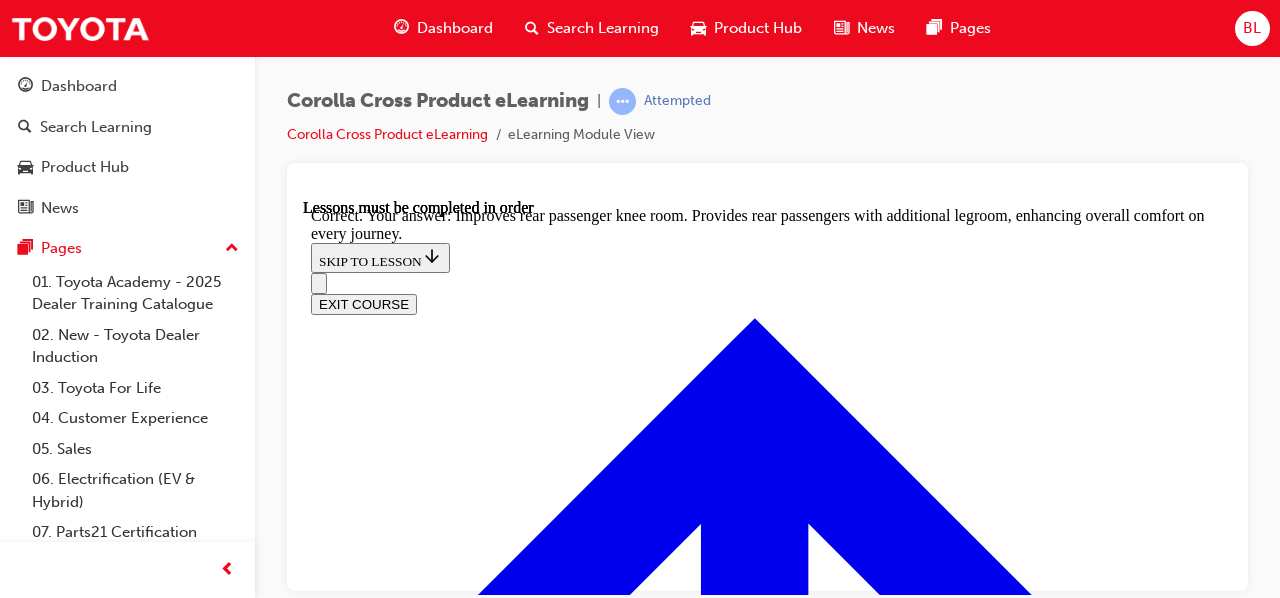 scroll, scrollTop: 0, scrollLeft: 0, axis: both 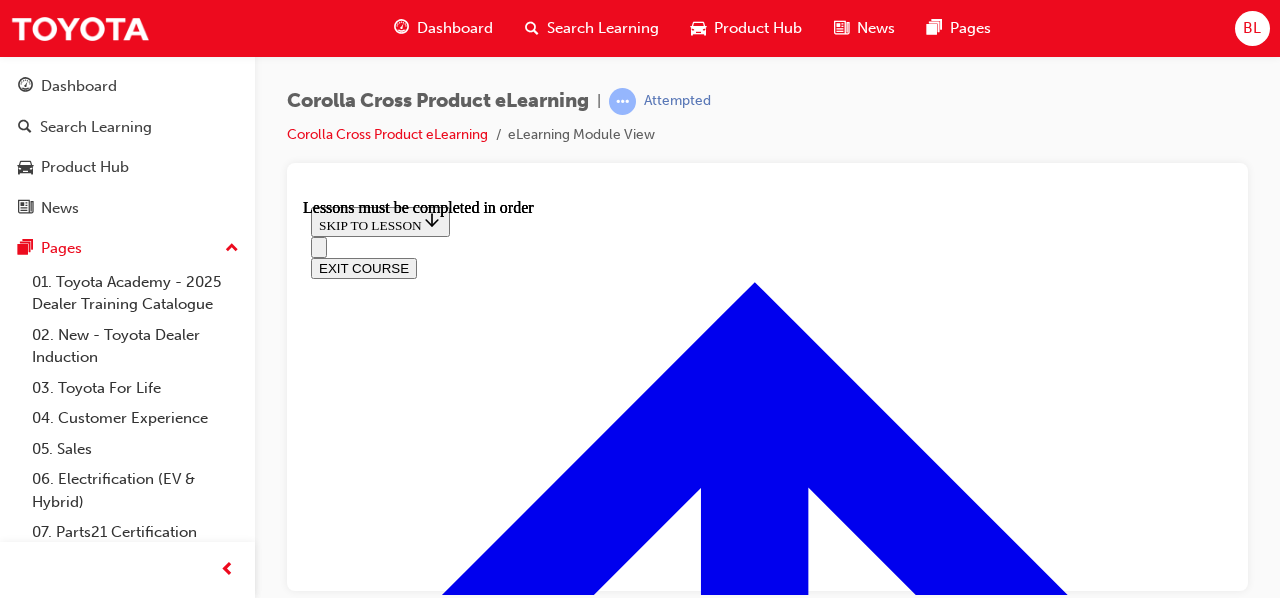 click at bounding box center [399, 4236] 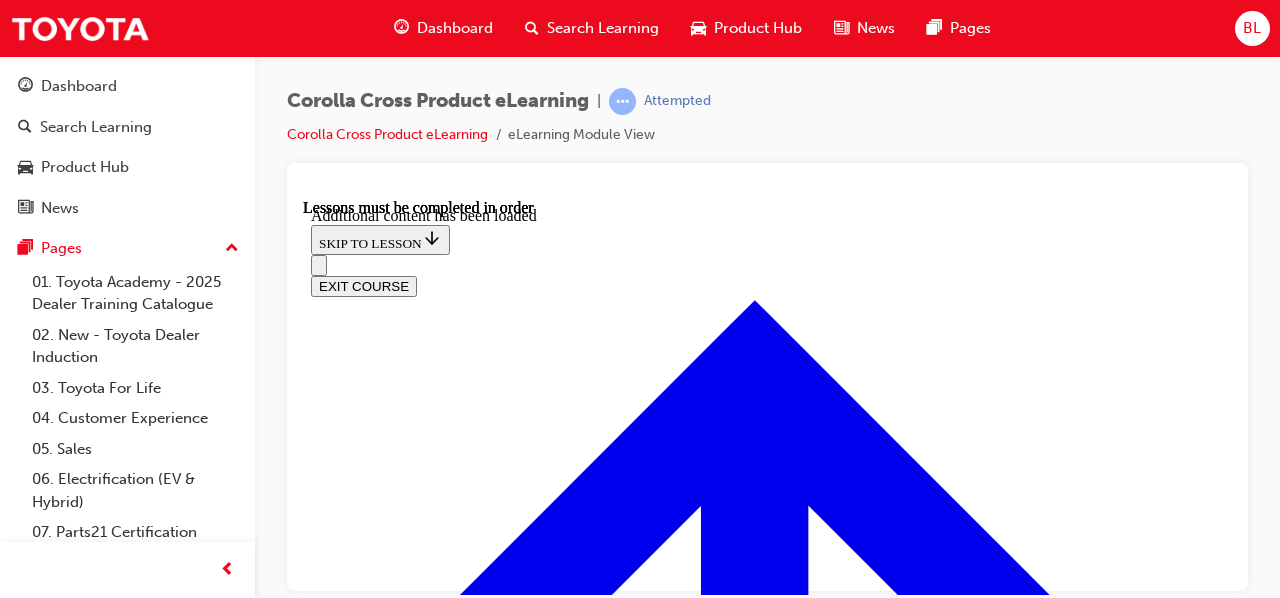 scroll, scrollTop: 2524, scrollLeft: 0, axis: vertical 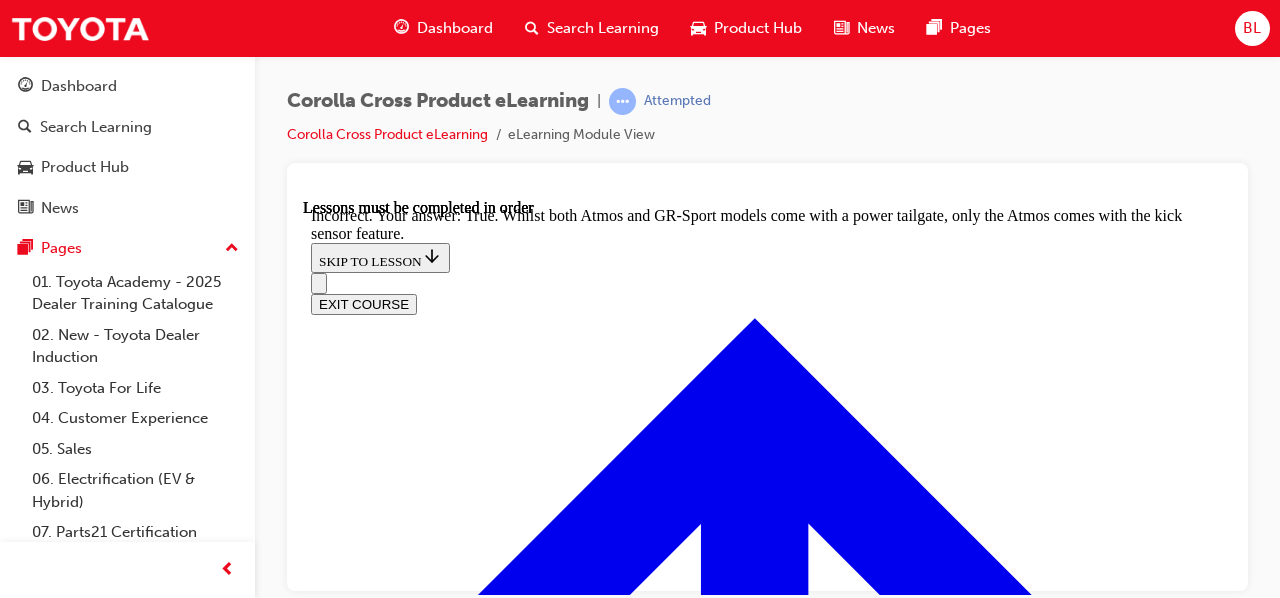 click at bounding box center (359, 8454) 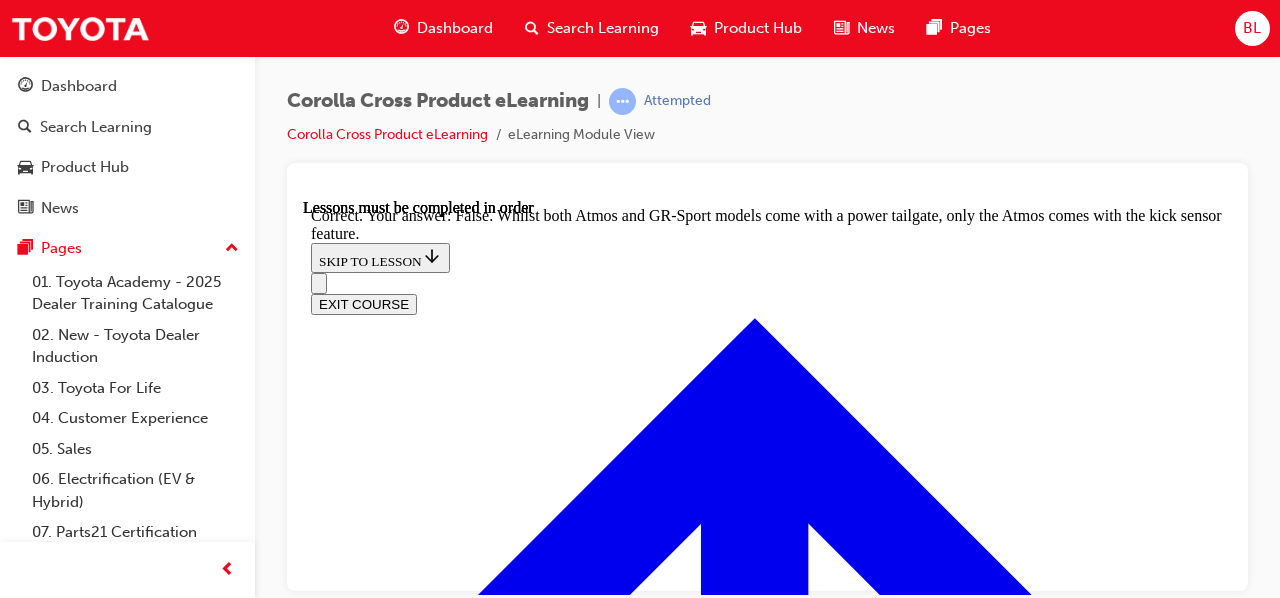scroll, scrollTop: 3188, scrollLeft: 0, axis: vertical 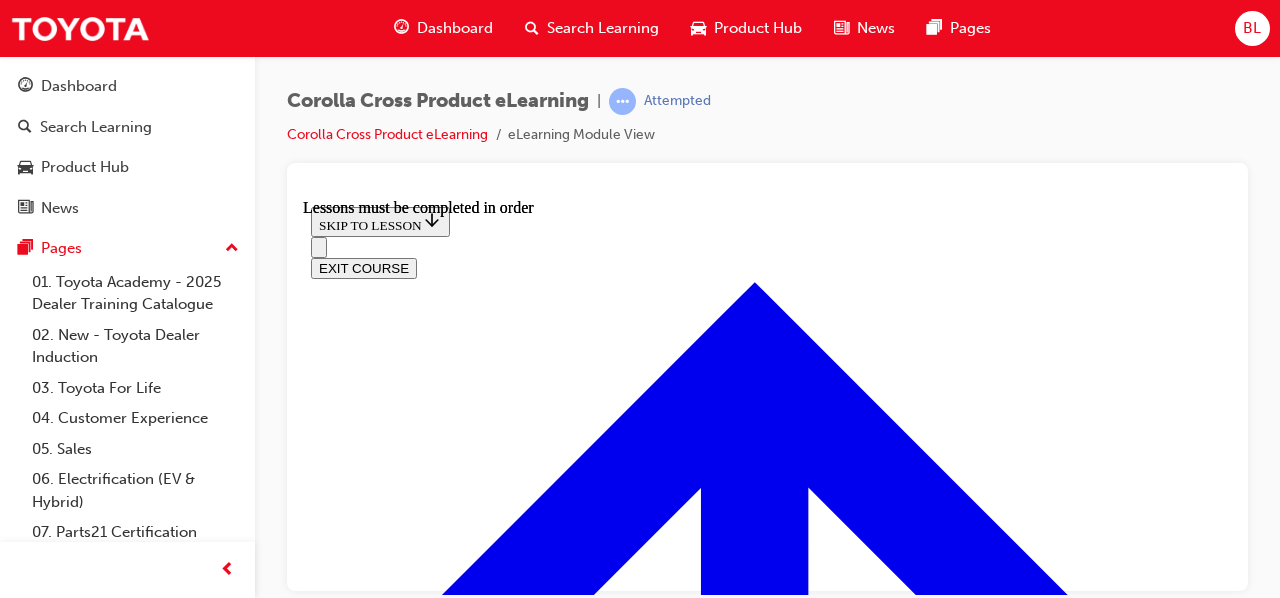 click at bounding box center (399, 5088) 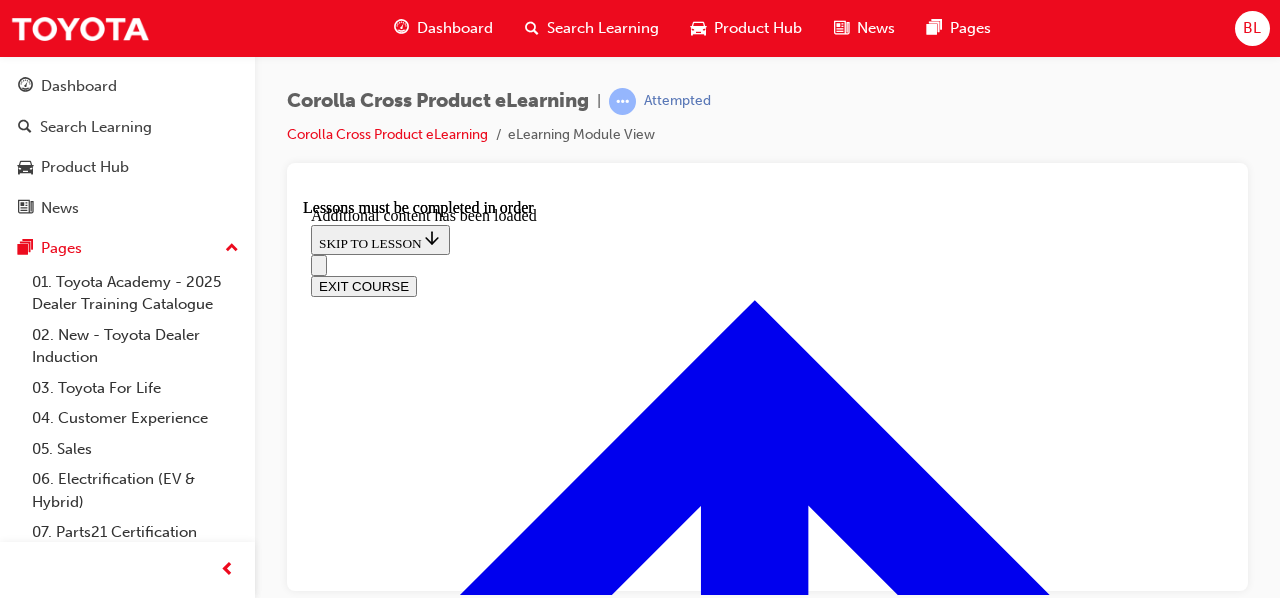 scroll, scrollTop: 4044, scrollLeft: 0, axis: vertical 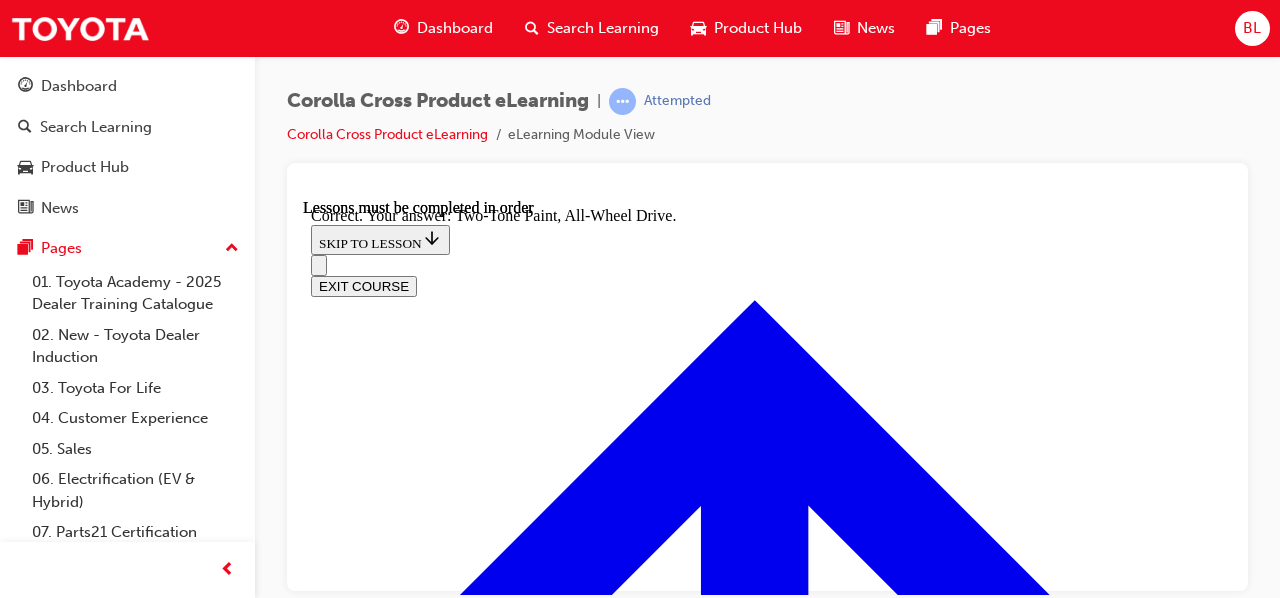 click at bounding box center (767, 13687) 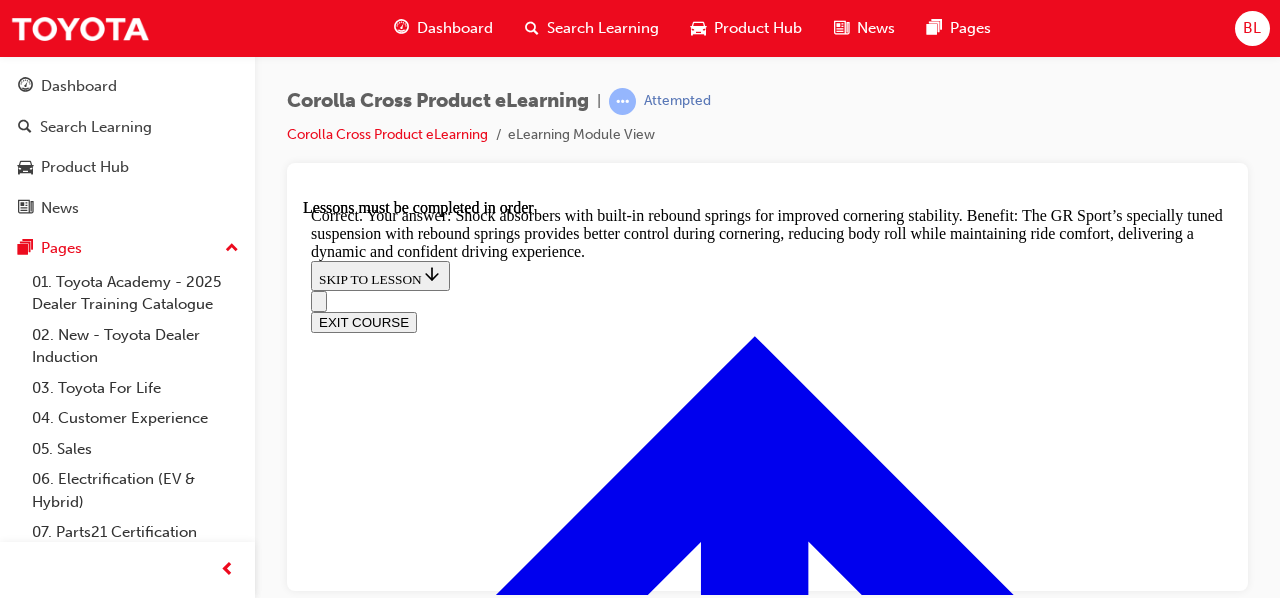 scroll, scrollTop: 5834, scrollLeft: 0, axis: vertical 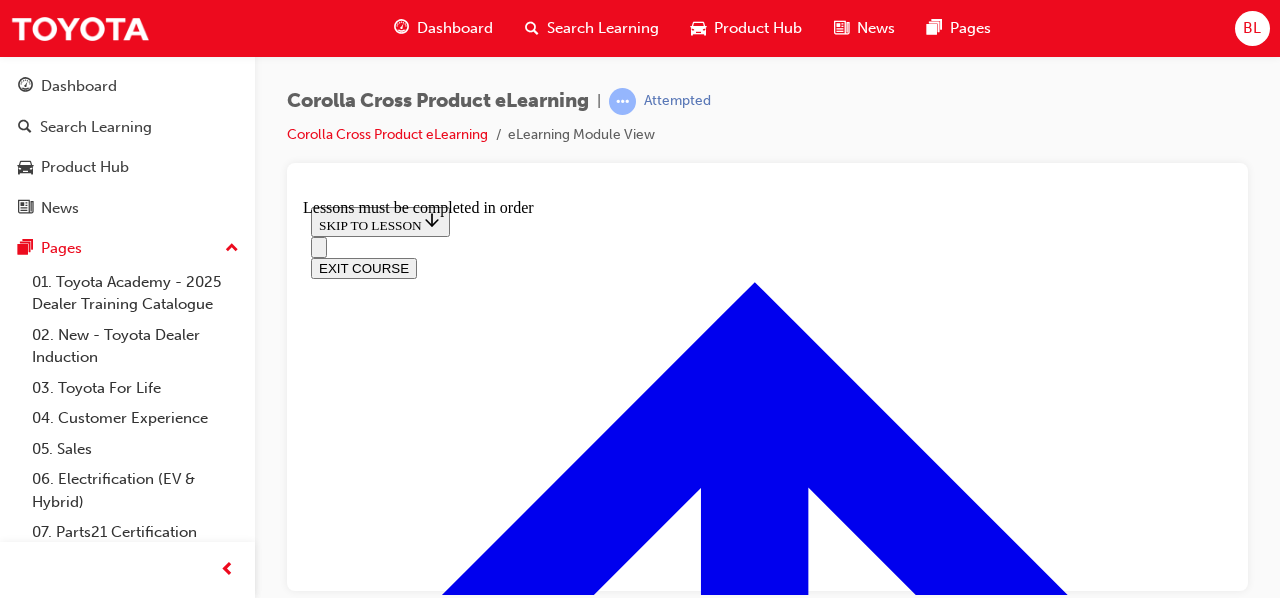 click on "Practicality" at bounding box center [434, 4794] 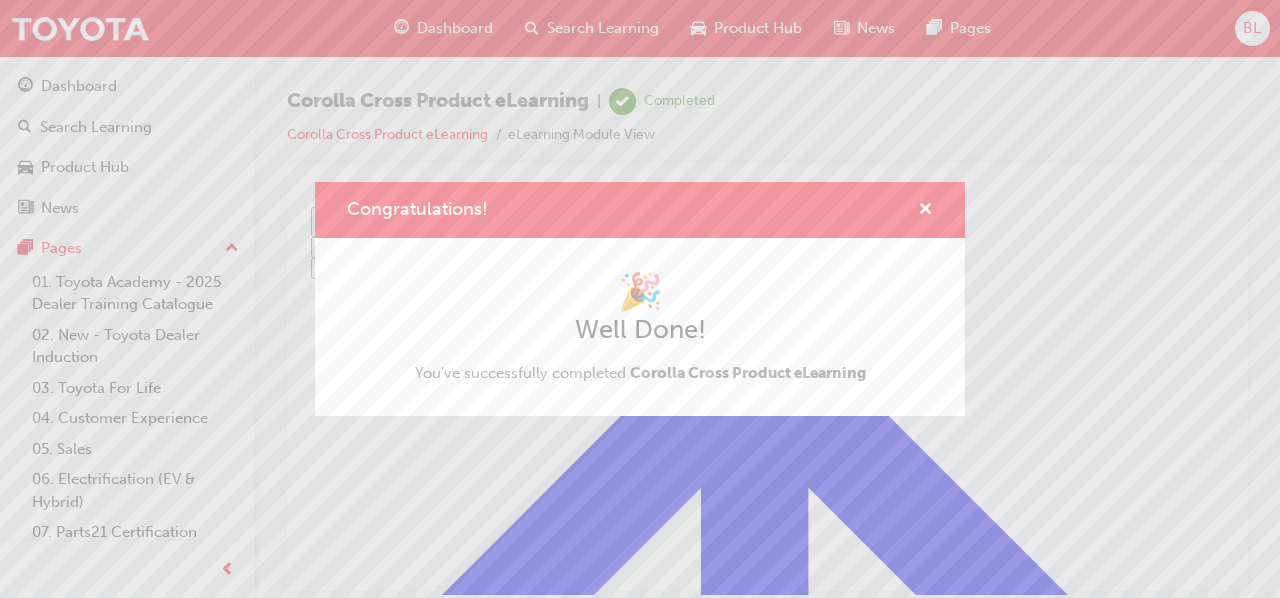 scroll, scrollTop: 670, scrollLeft: 0, axis: vertical 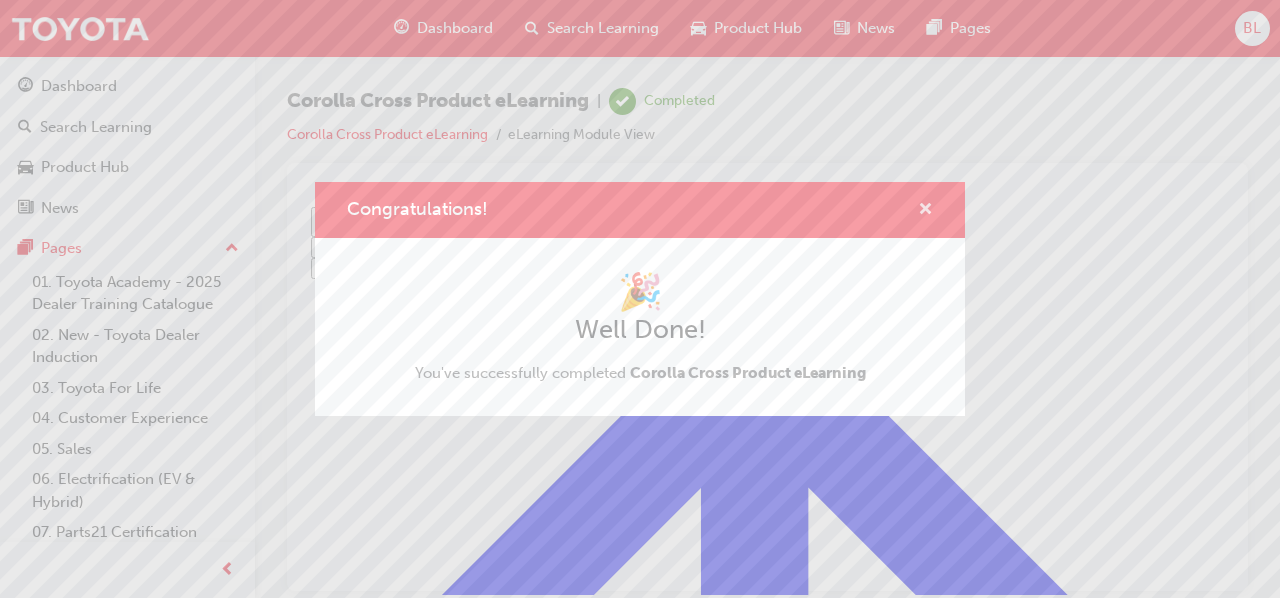 drag, startPoint x: 924, startPoint y: 203, endPoint x: 627, endPoint y: 271, distance: 304.6851 